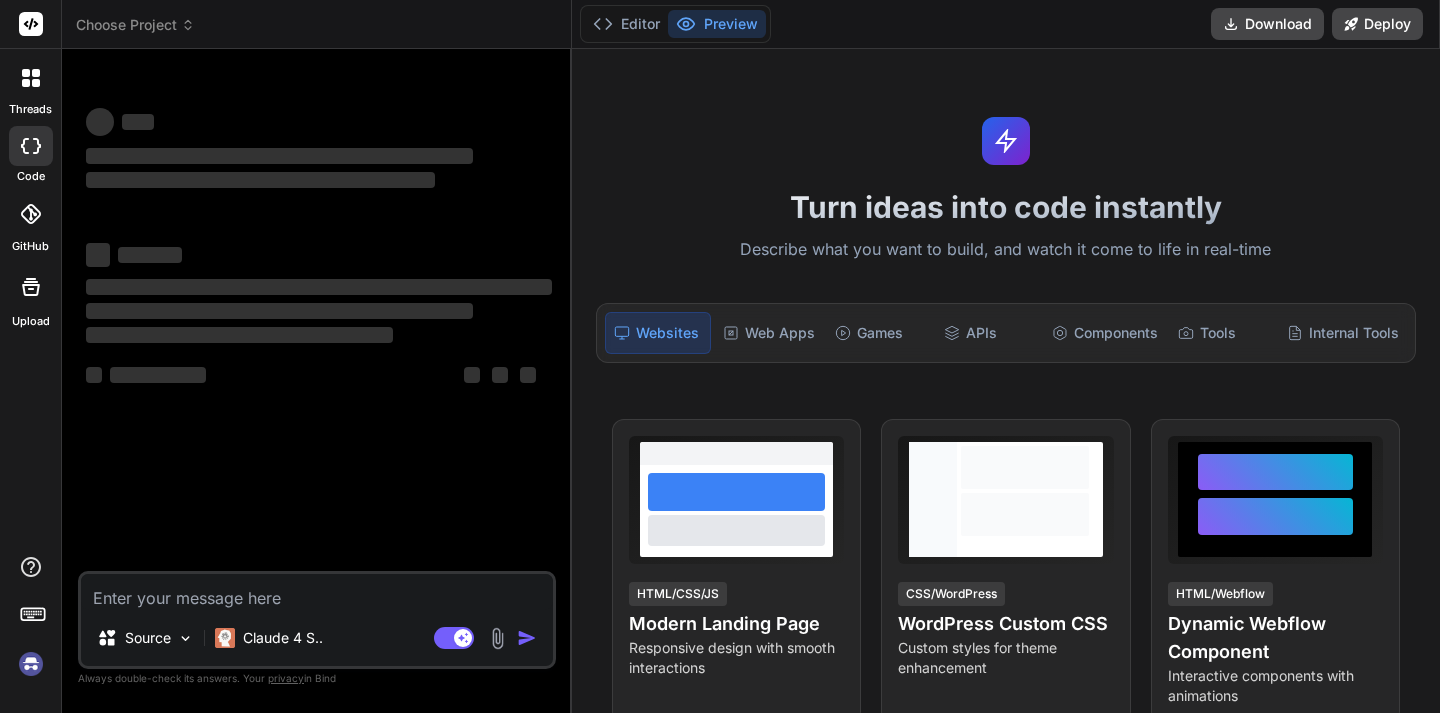 scroll, scrollTop: 0, scrollLeft: 0, axis: both 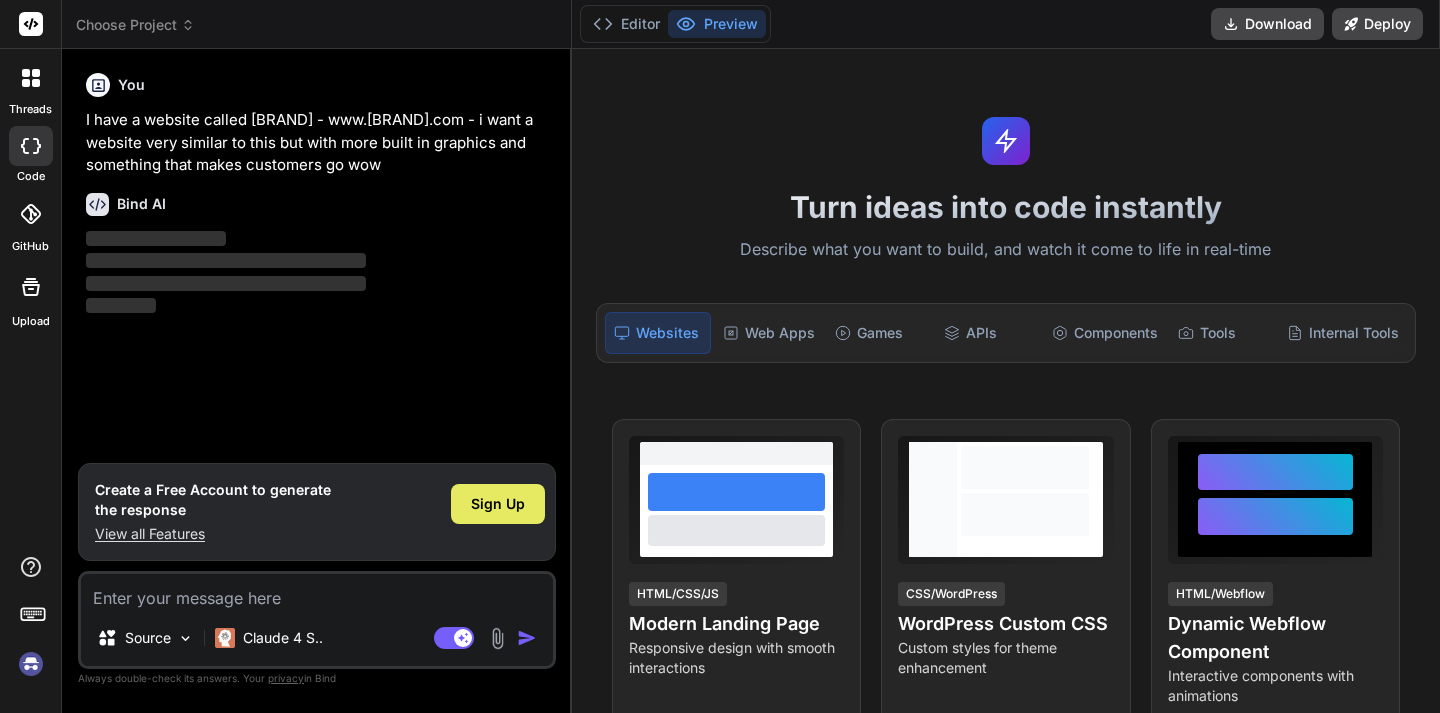 click on "Sign Up" at bounding box center [498, 504] 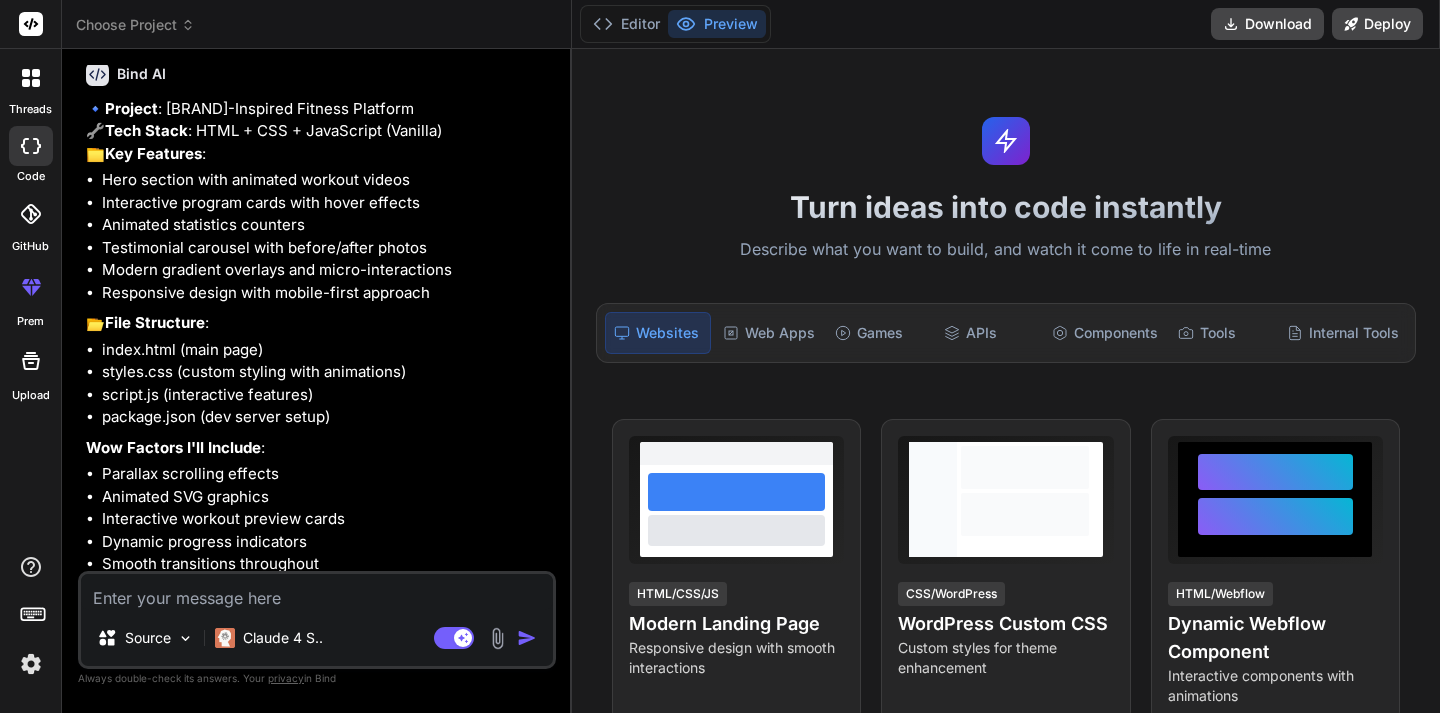 type on "x" 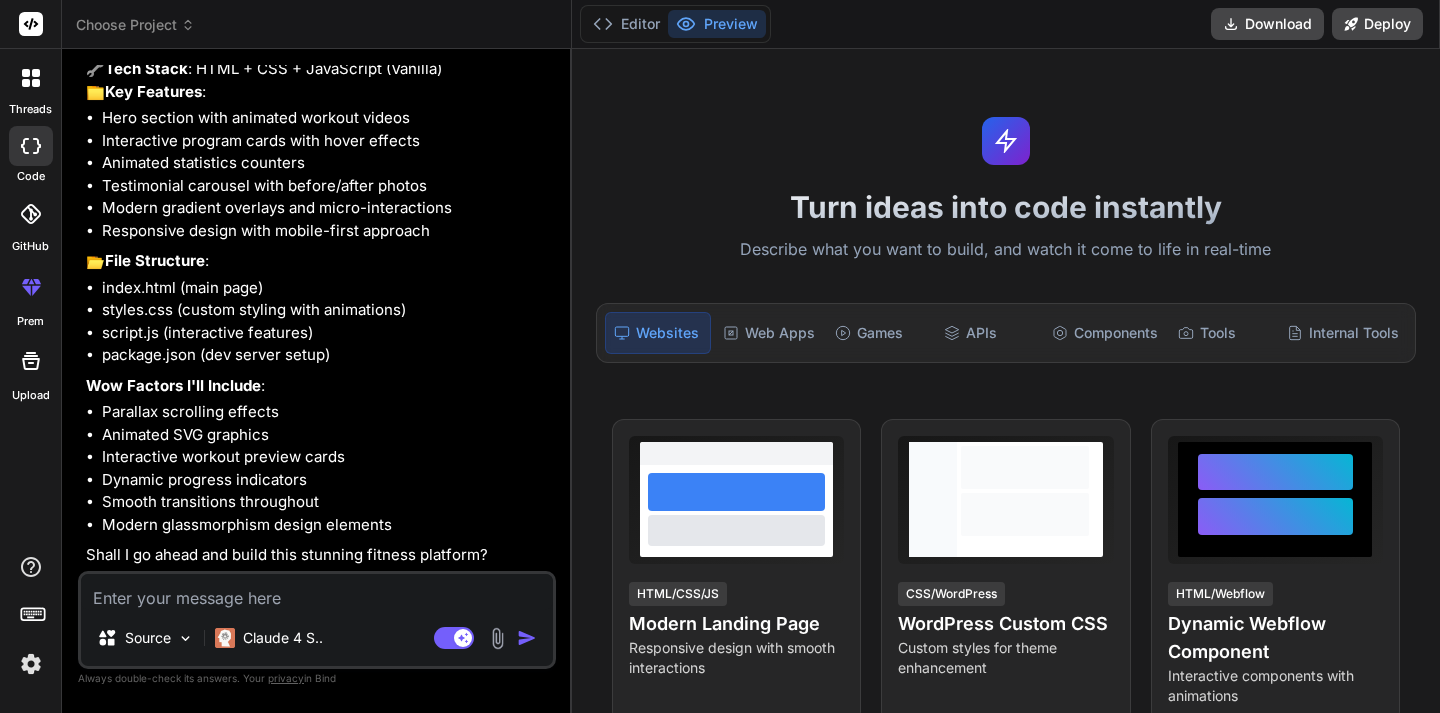 scroll, scrollTop: 259, scrollLeft: 0, axis: vertical 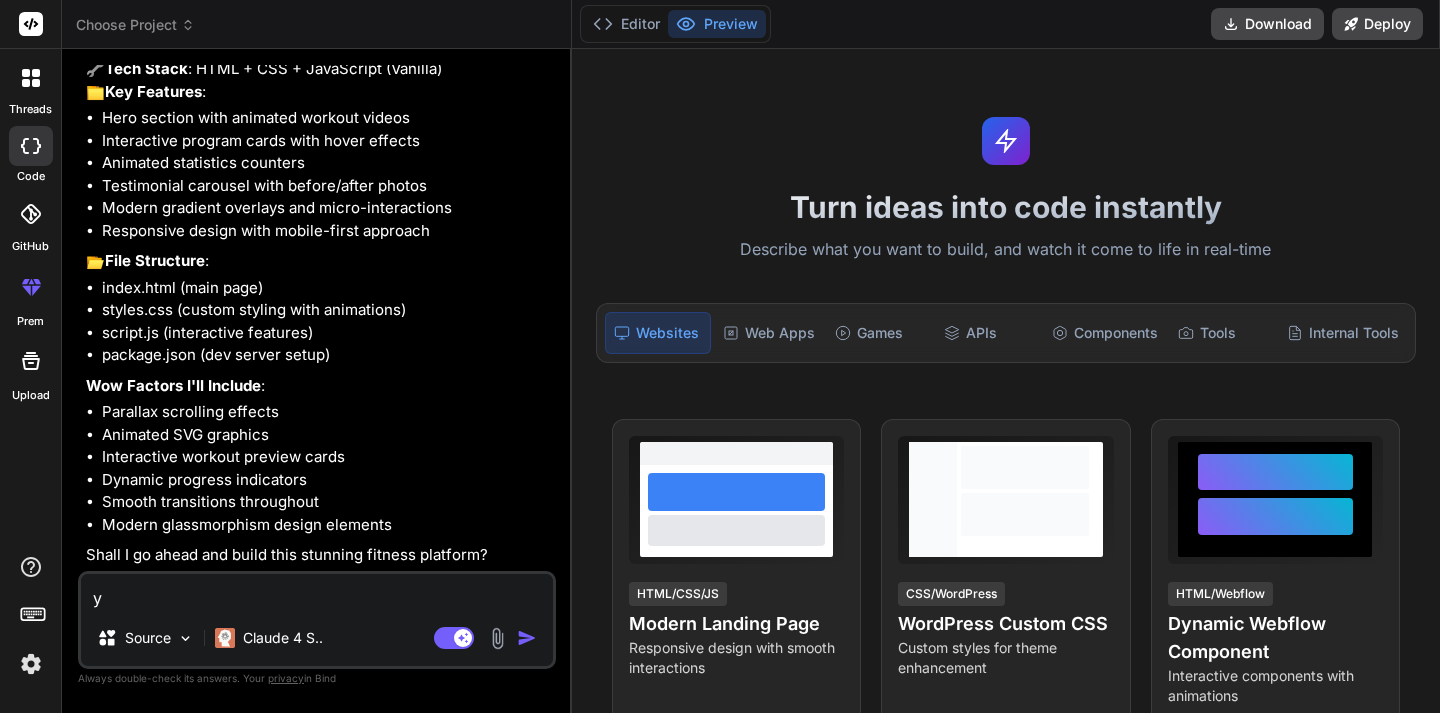 type on "ye" 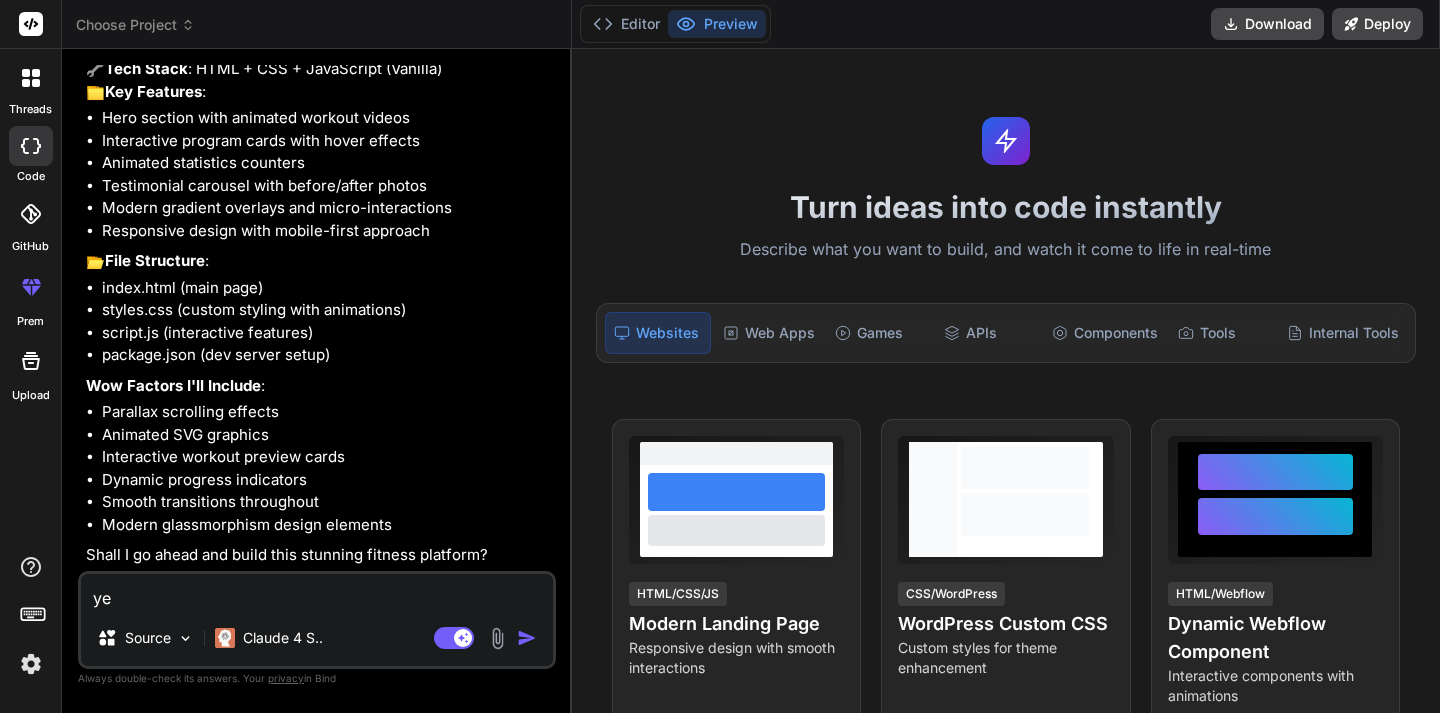 type on "yes" 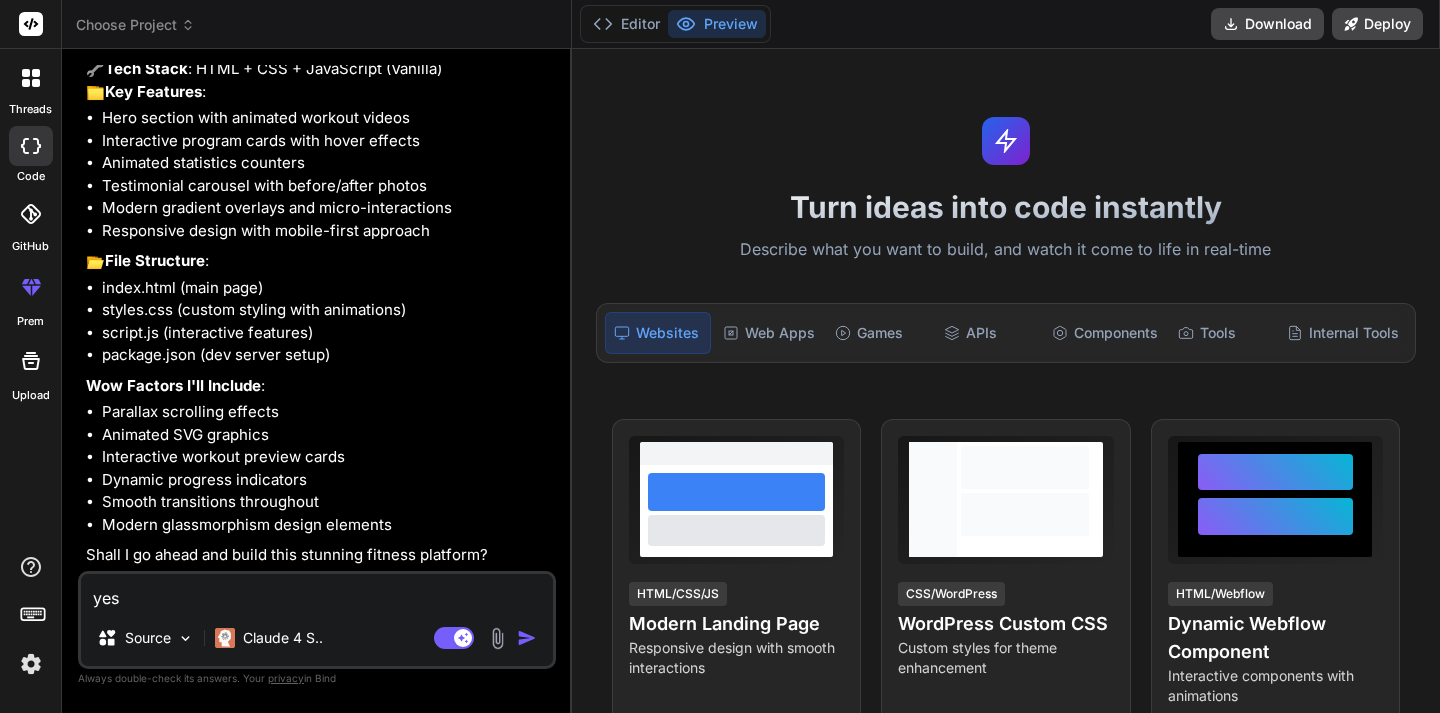 type on "yes" 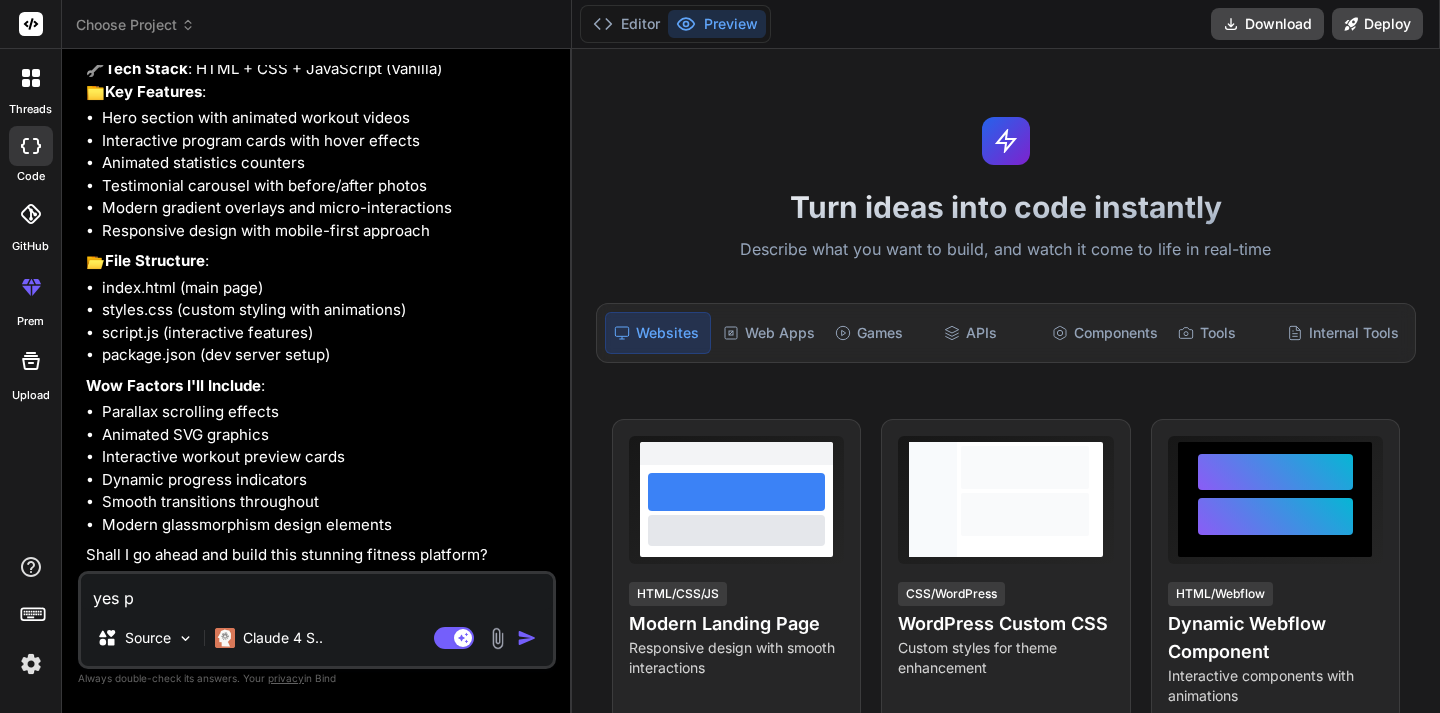 type on "yes pl" 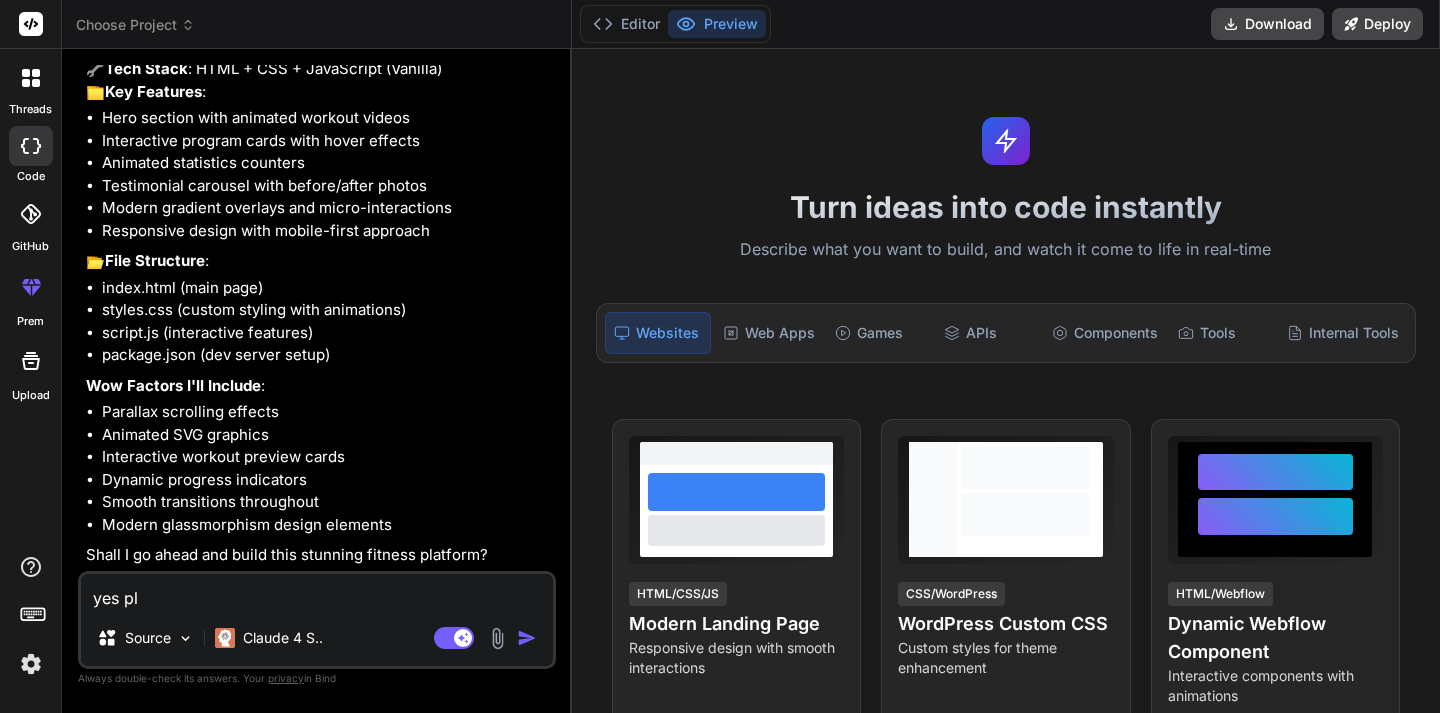 type on "yes ple" 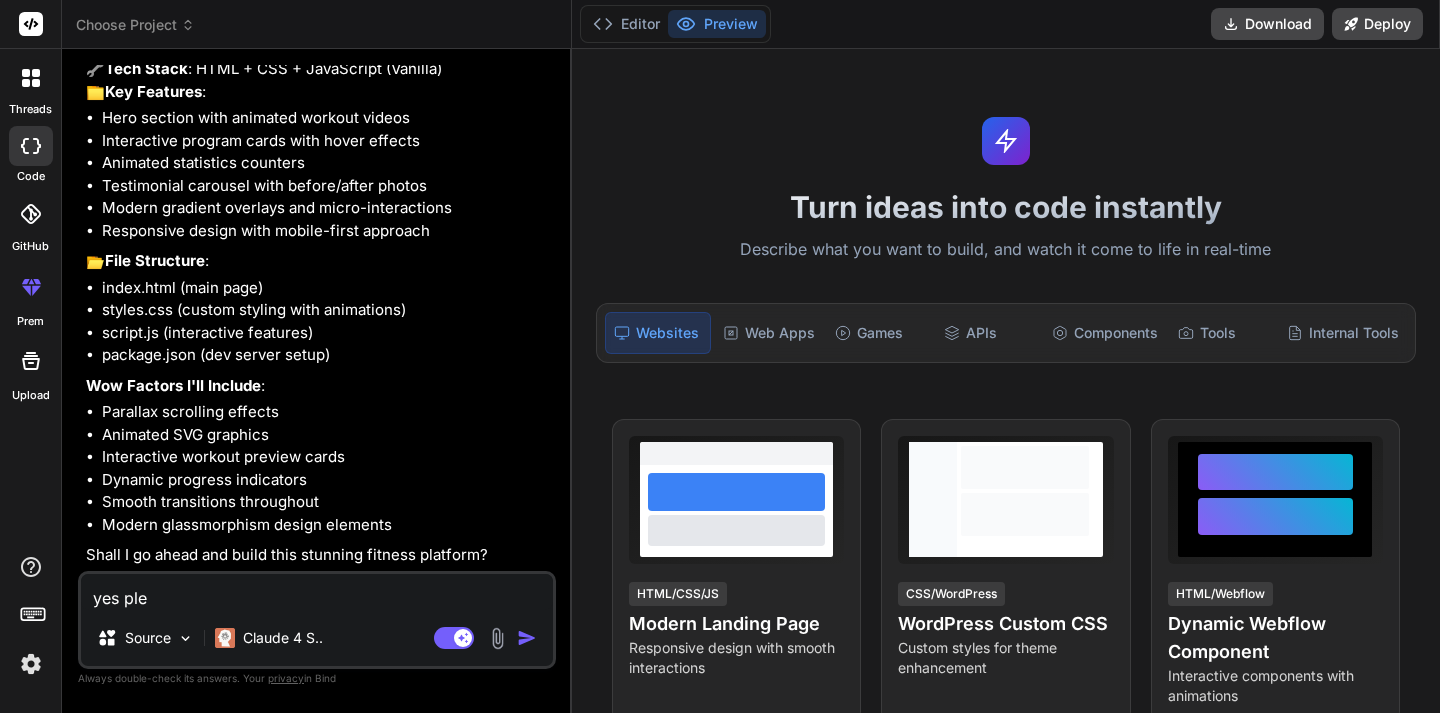 type on "yes plea" 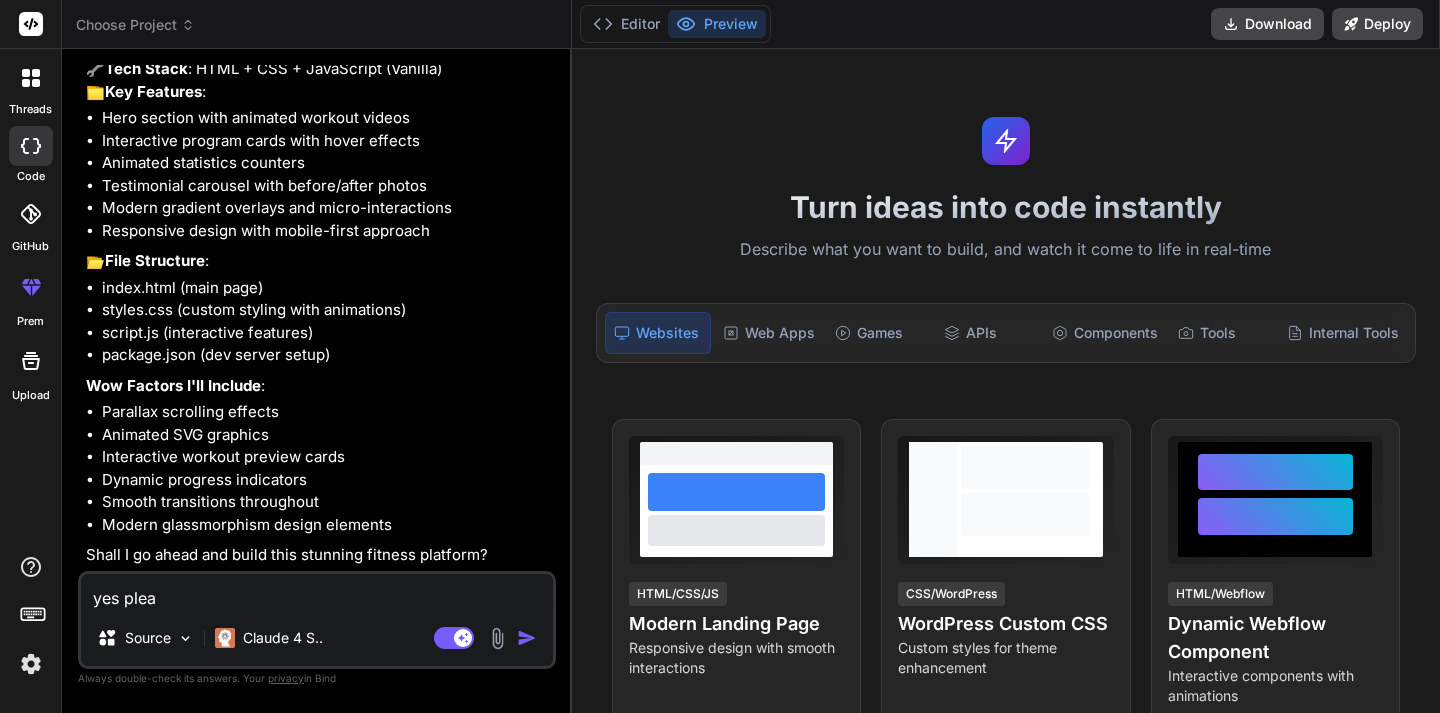 type on "x" 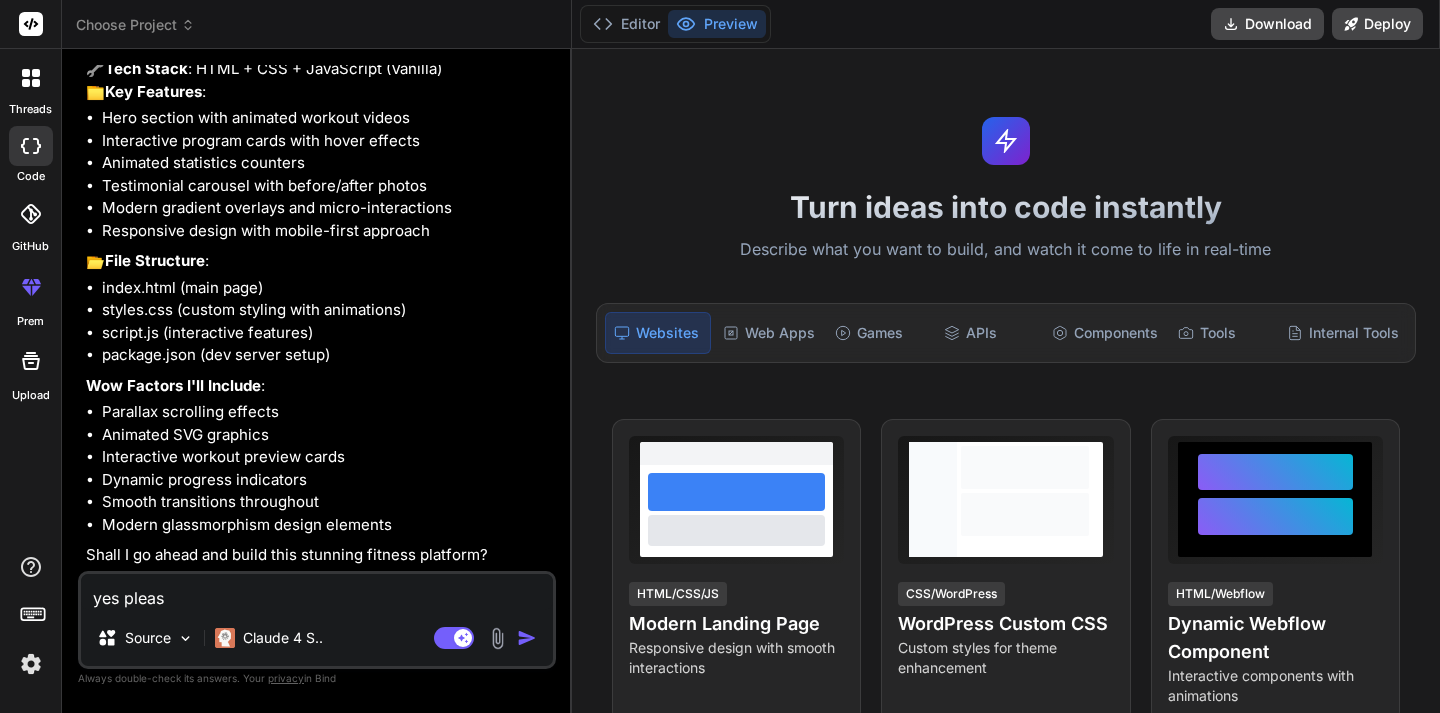 type on "yes please" 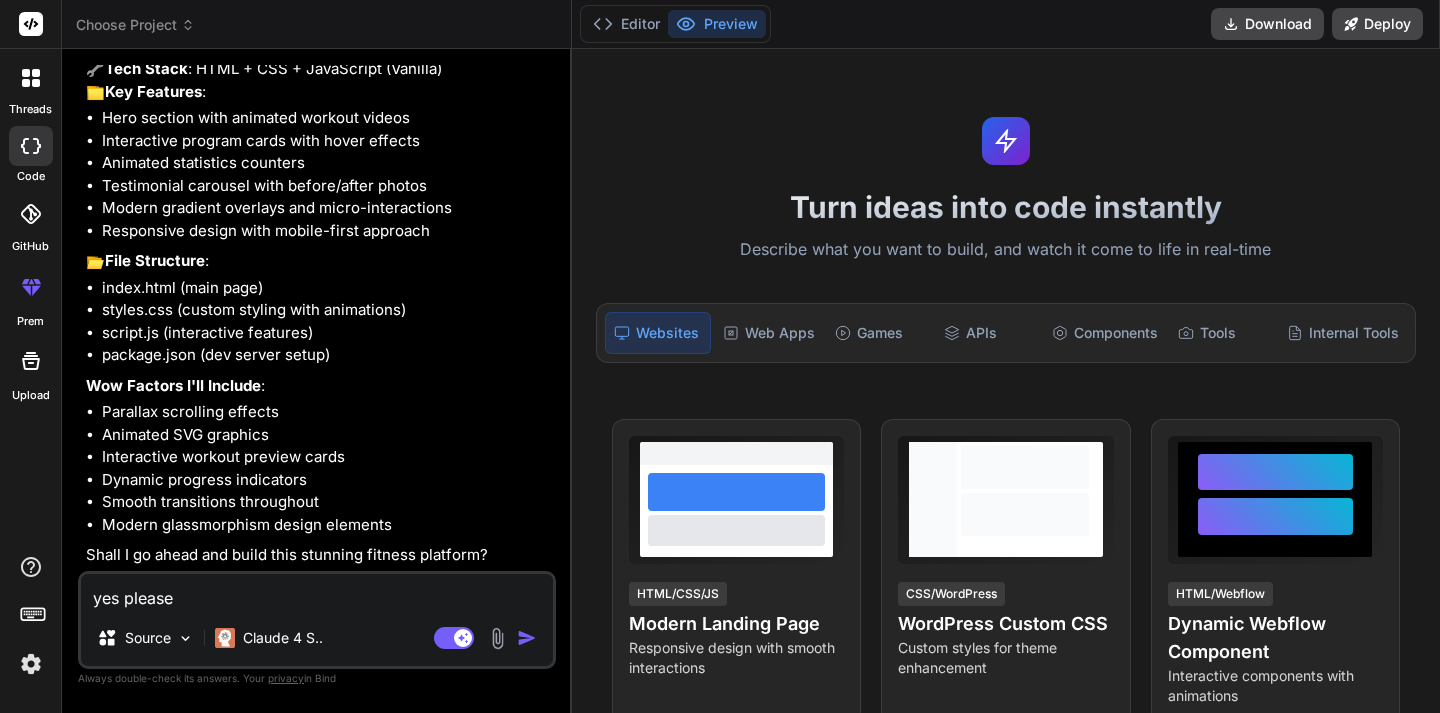 type on "x" 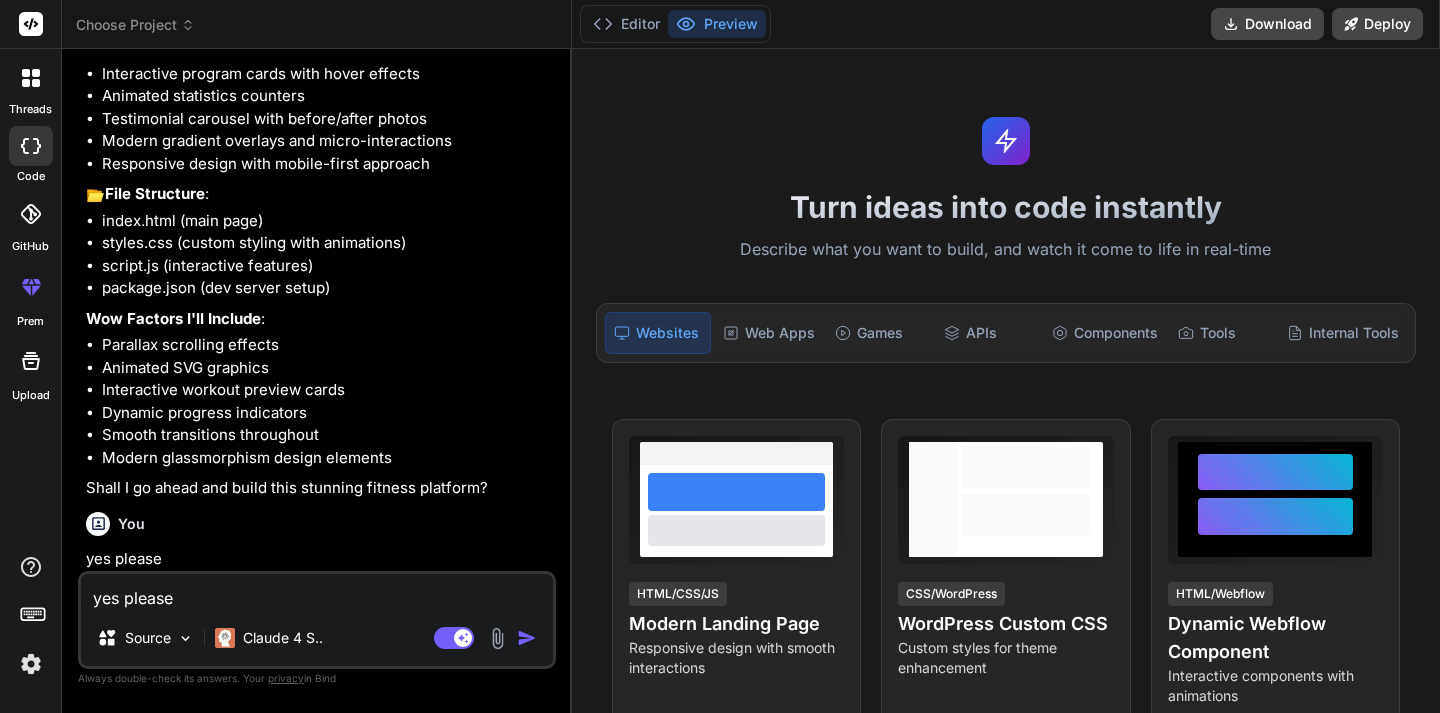 type 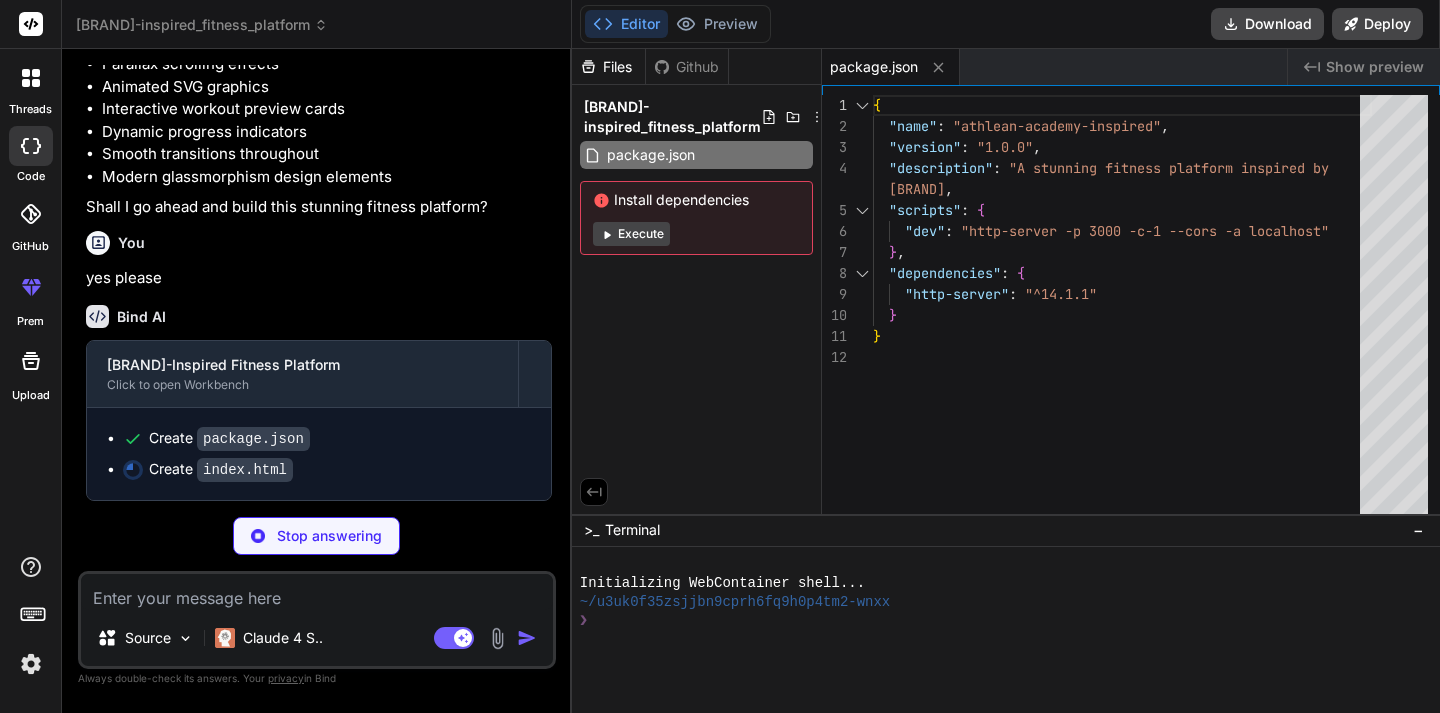 scroll, scrollTop: 606, scrollLeft: 0, axis: vertical 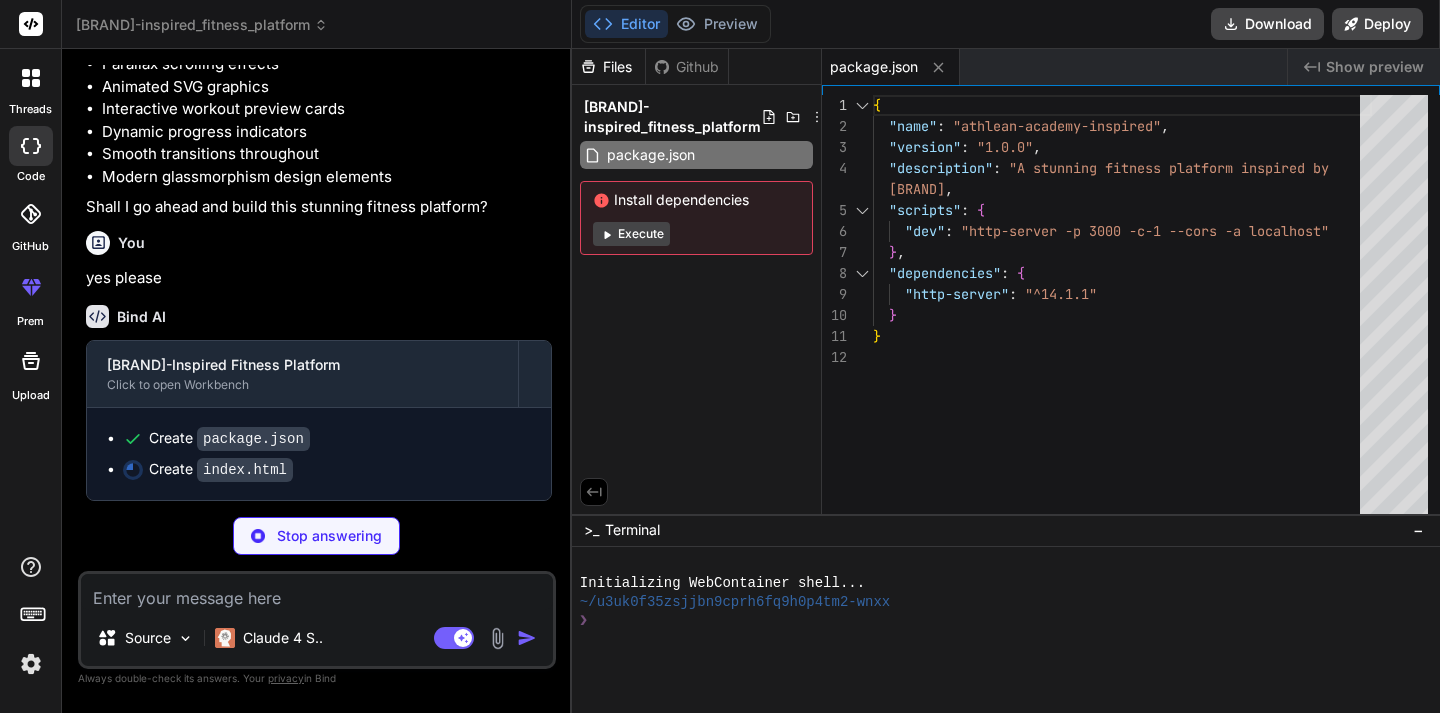 click on "Execute" at bounding box center (631, 234) 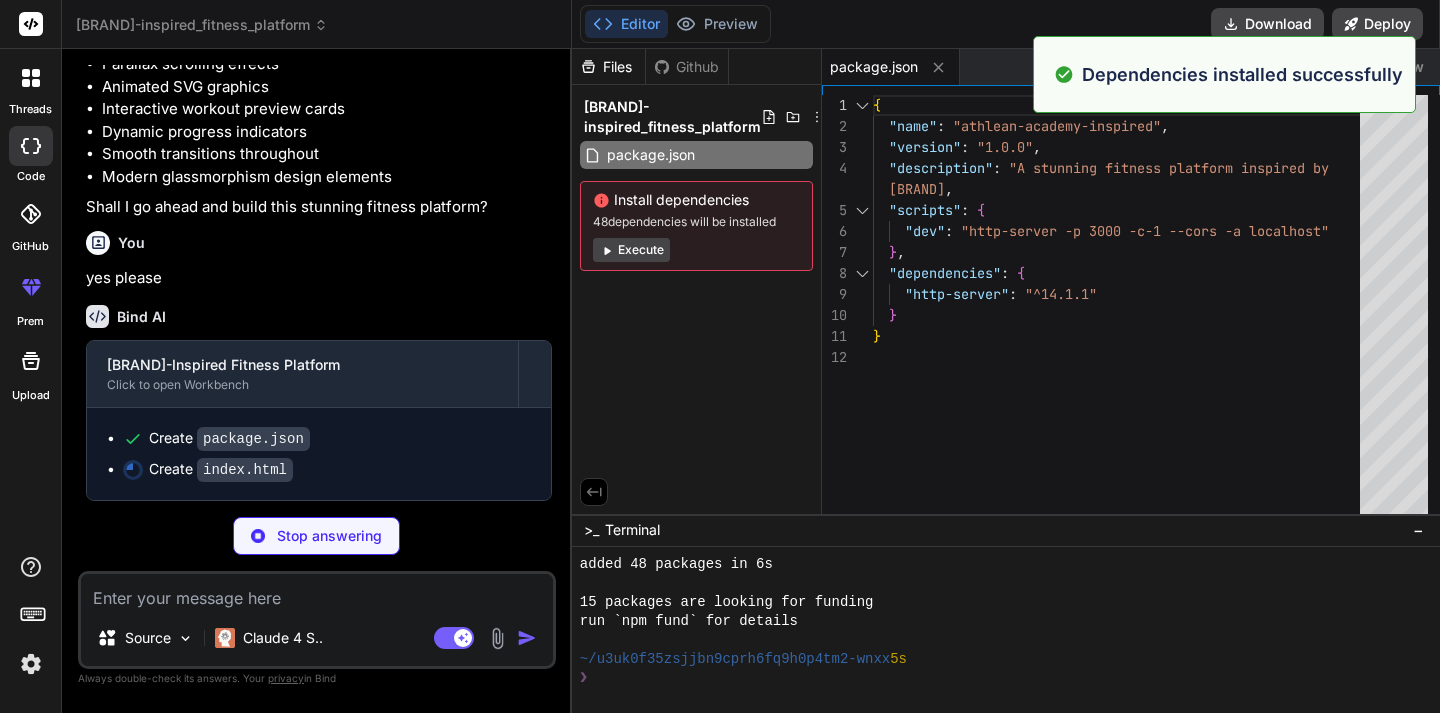 scroll, scrollTop: 228, scrollLeft: 0, axis: vertical 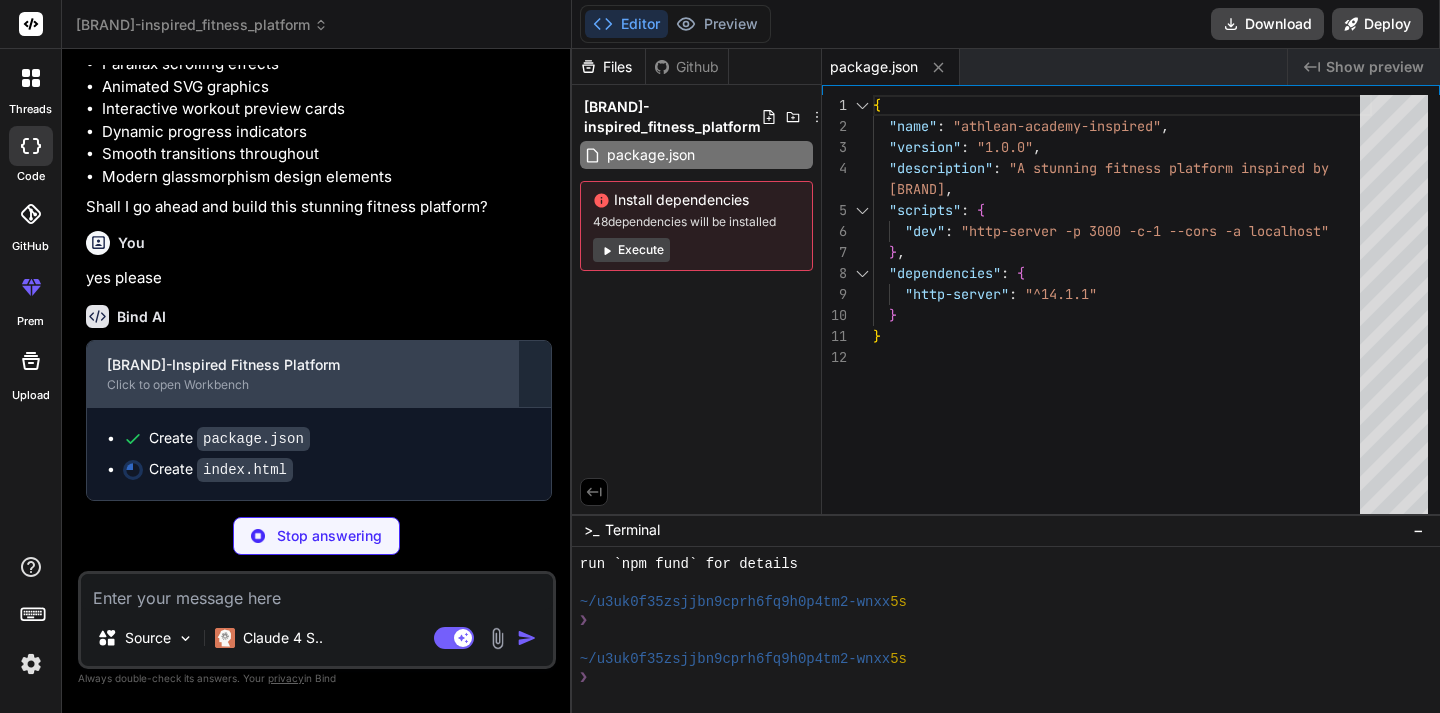 type on "x" 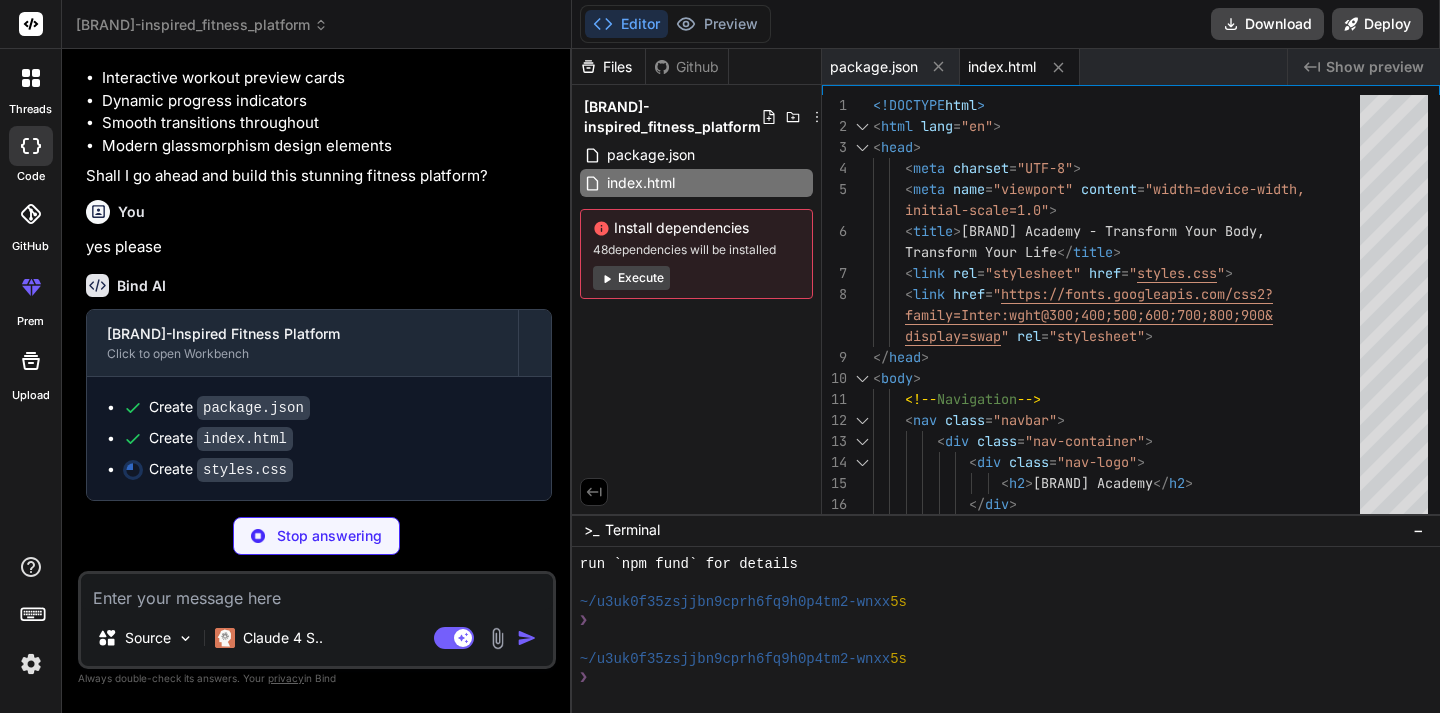 scroll, scrollTop: 637, scrollLeft: 0, axis: vertical 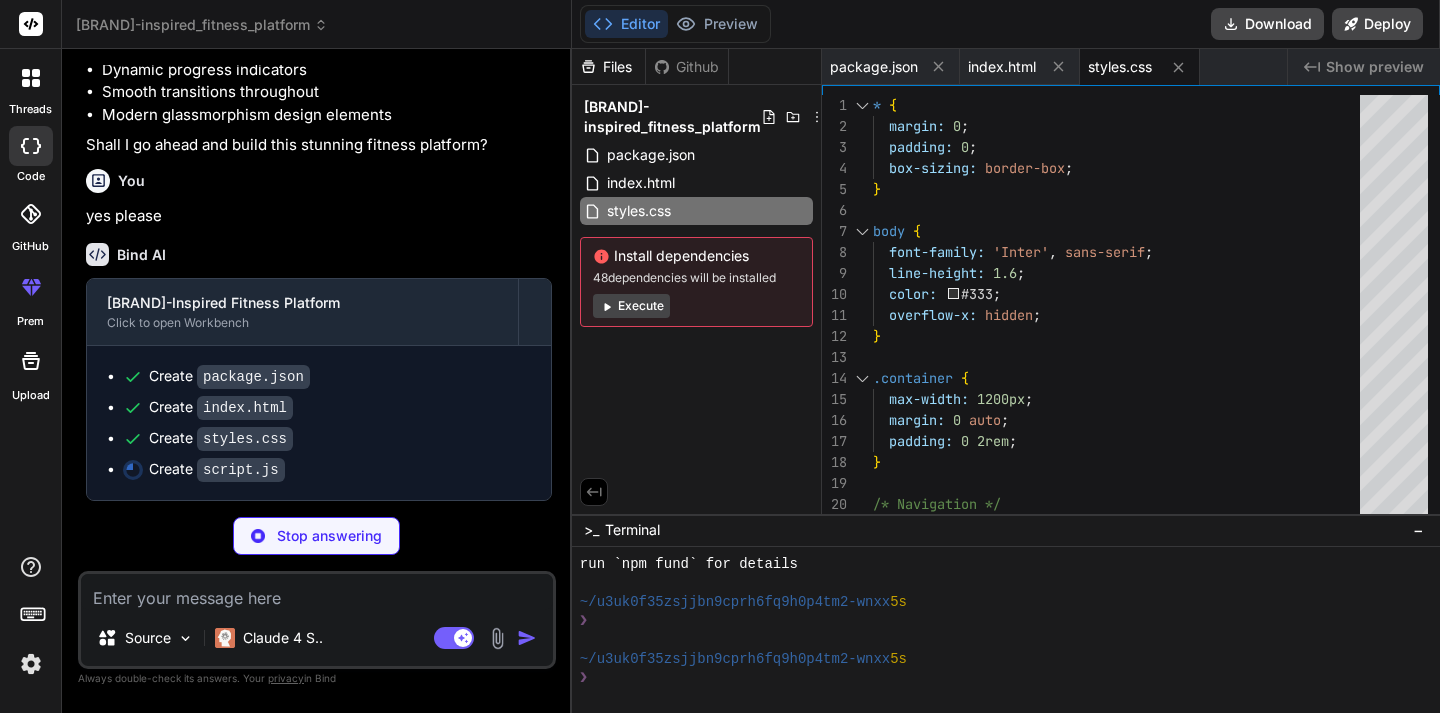 type on "x" 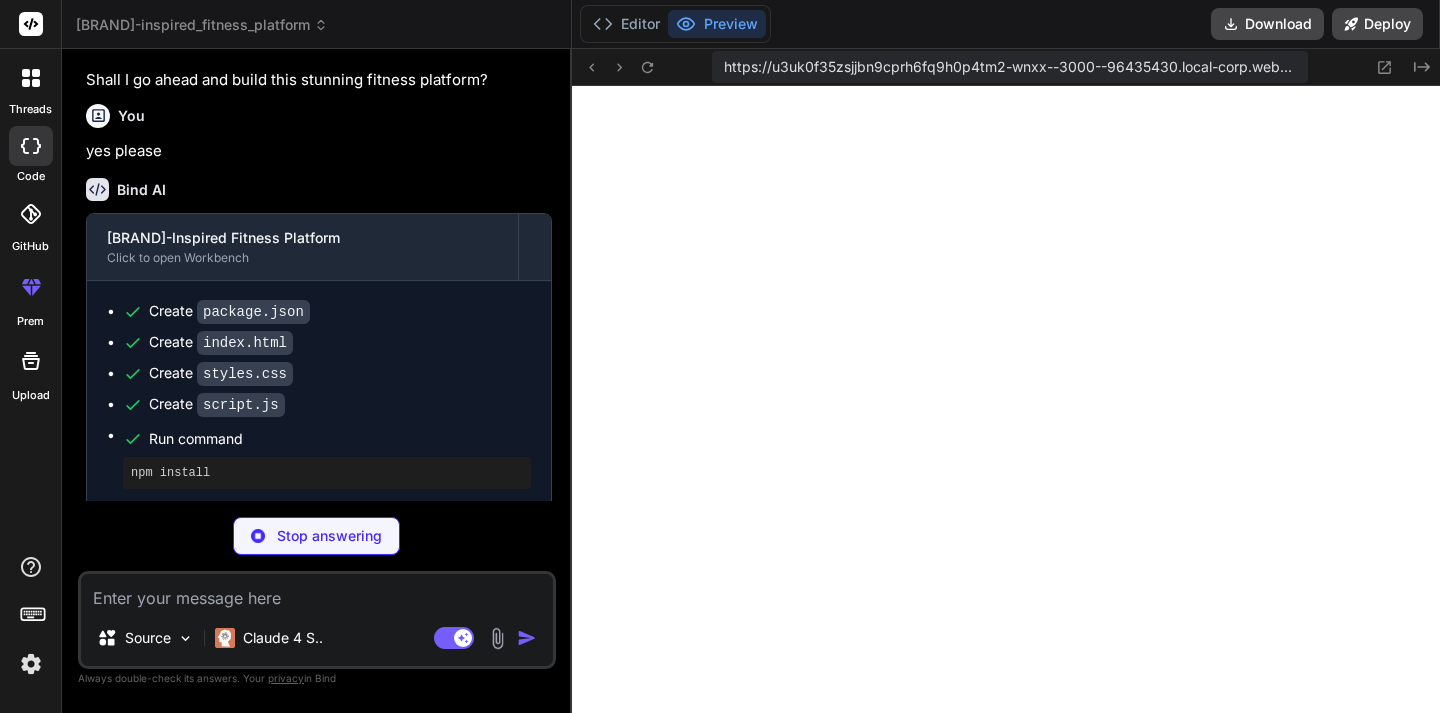 scroll, scrollTop: 1235, scrollLeft: 0, axis: vertical 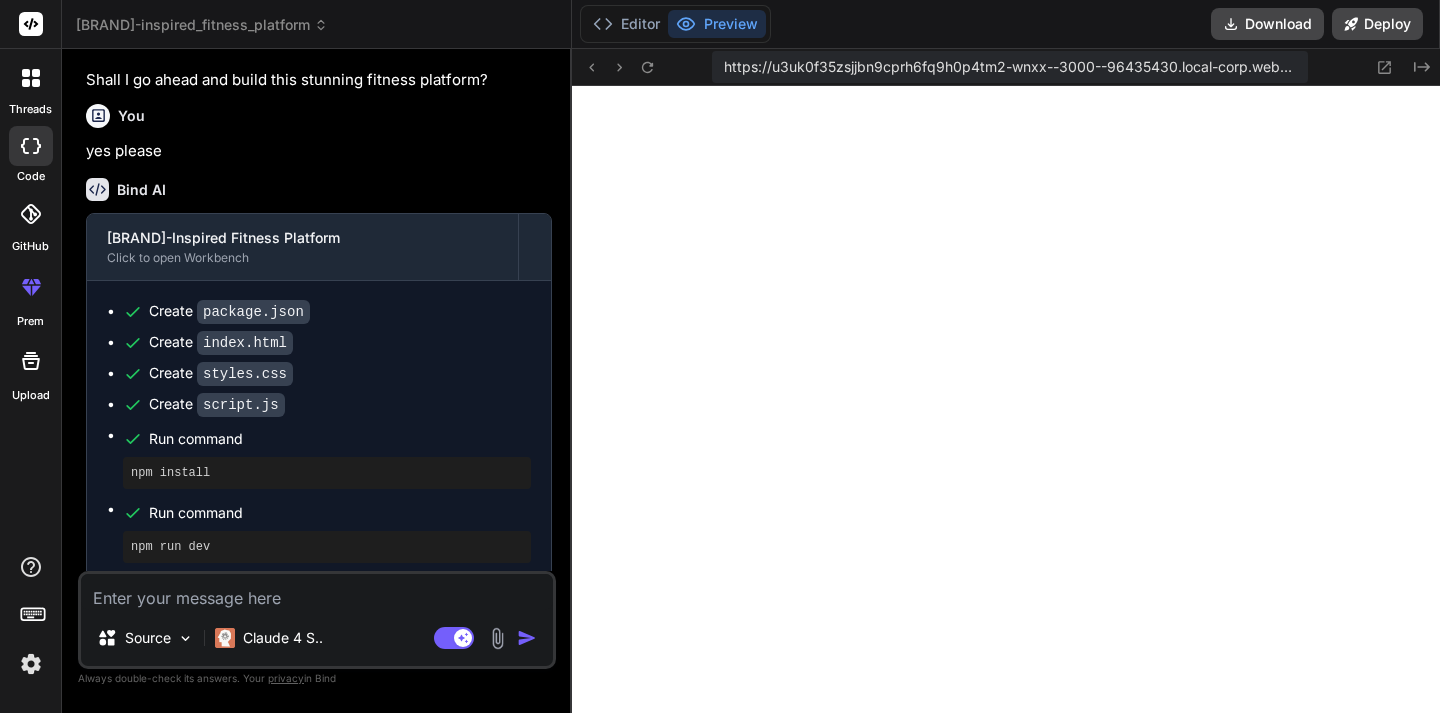 type on "x" 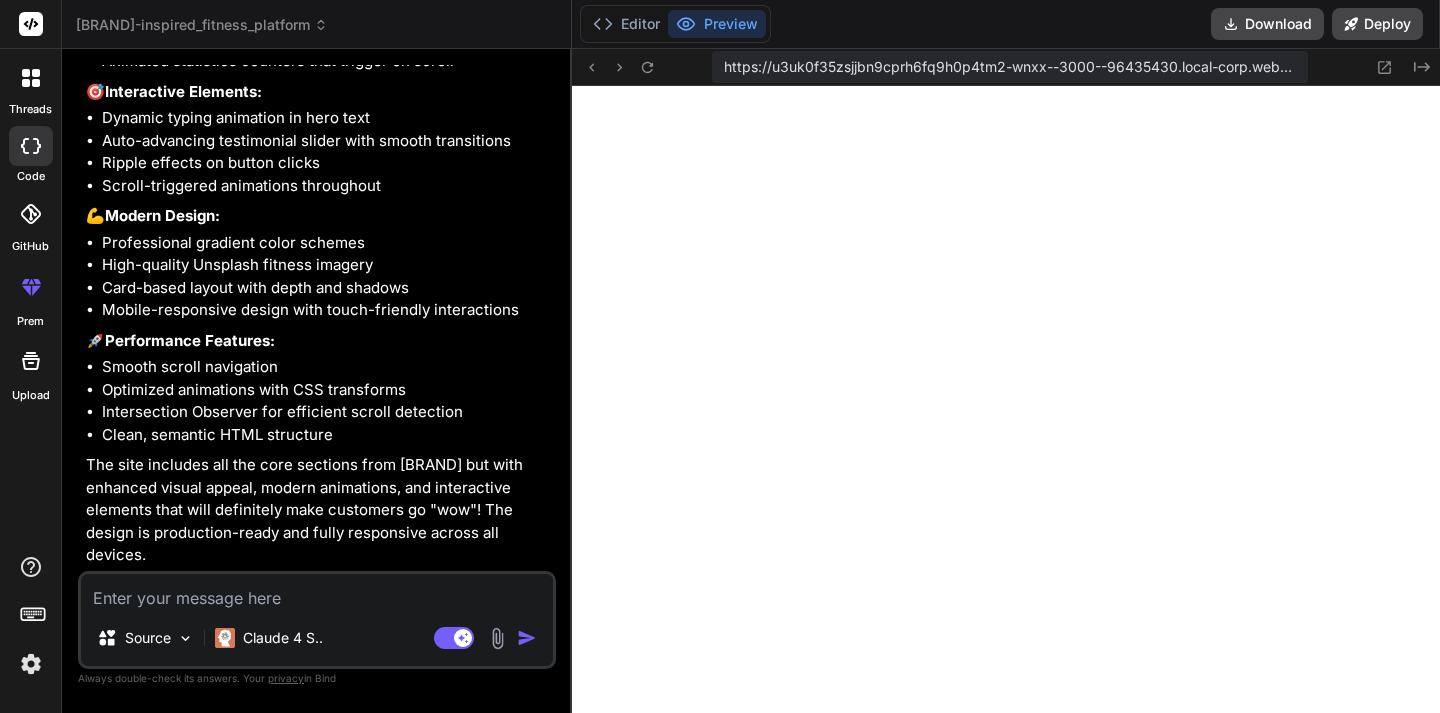 scroll, scrollTop: 1429, scrollLeft: 0, axis: vertical 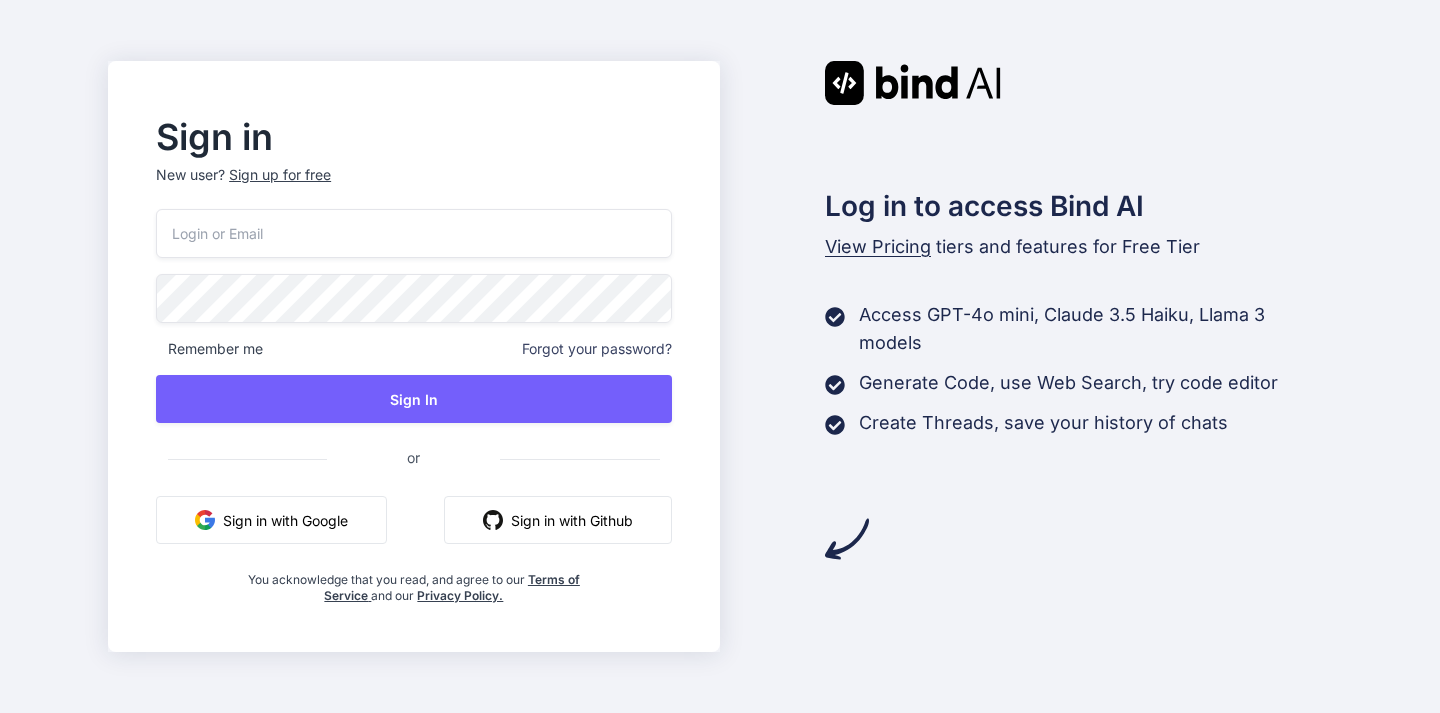 click at bounding box center [413, 233] 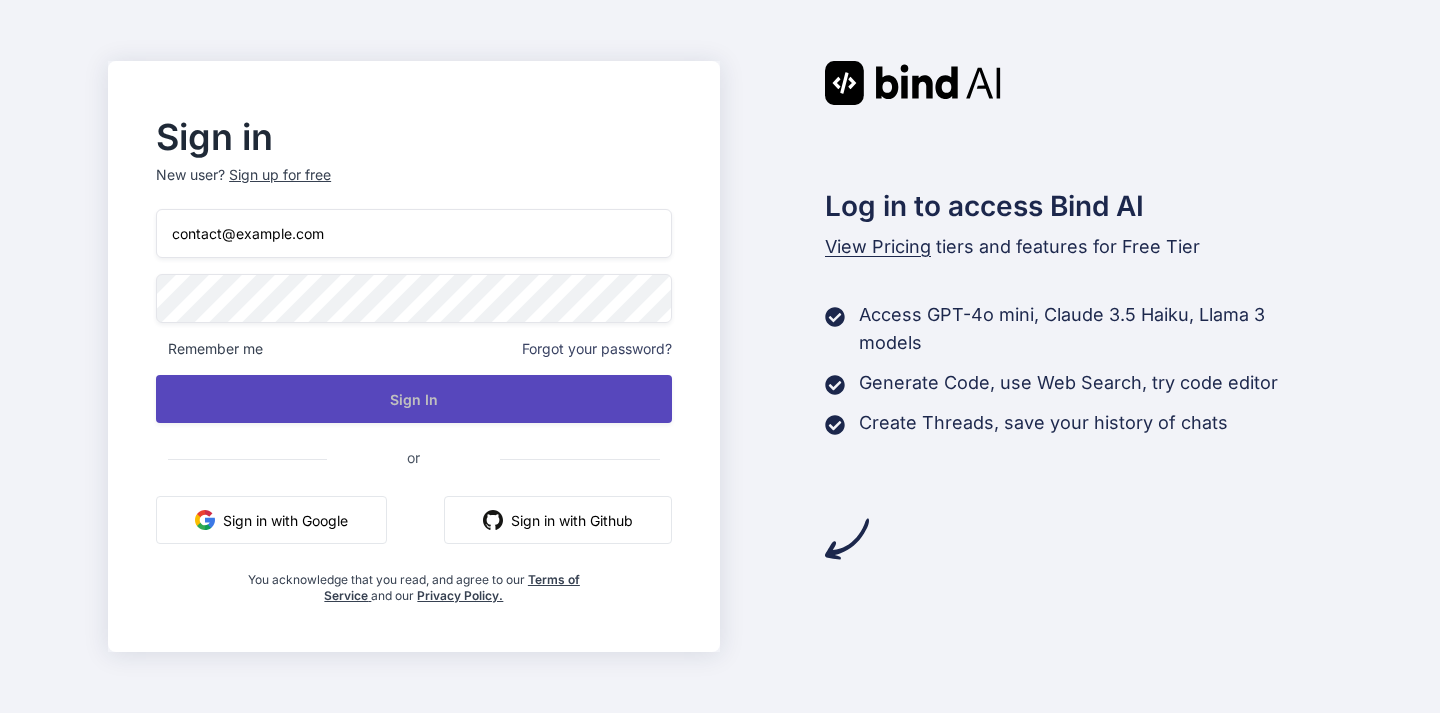 click on "Sign In" at bounding box center (413, 399) 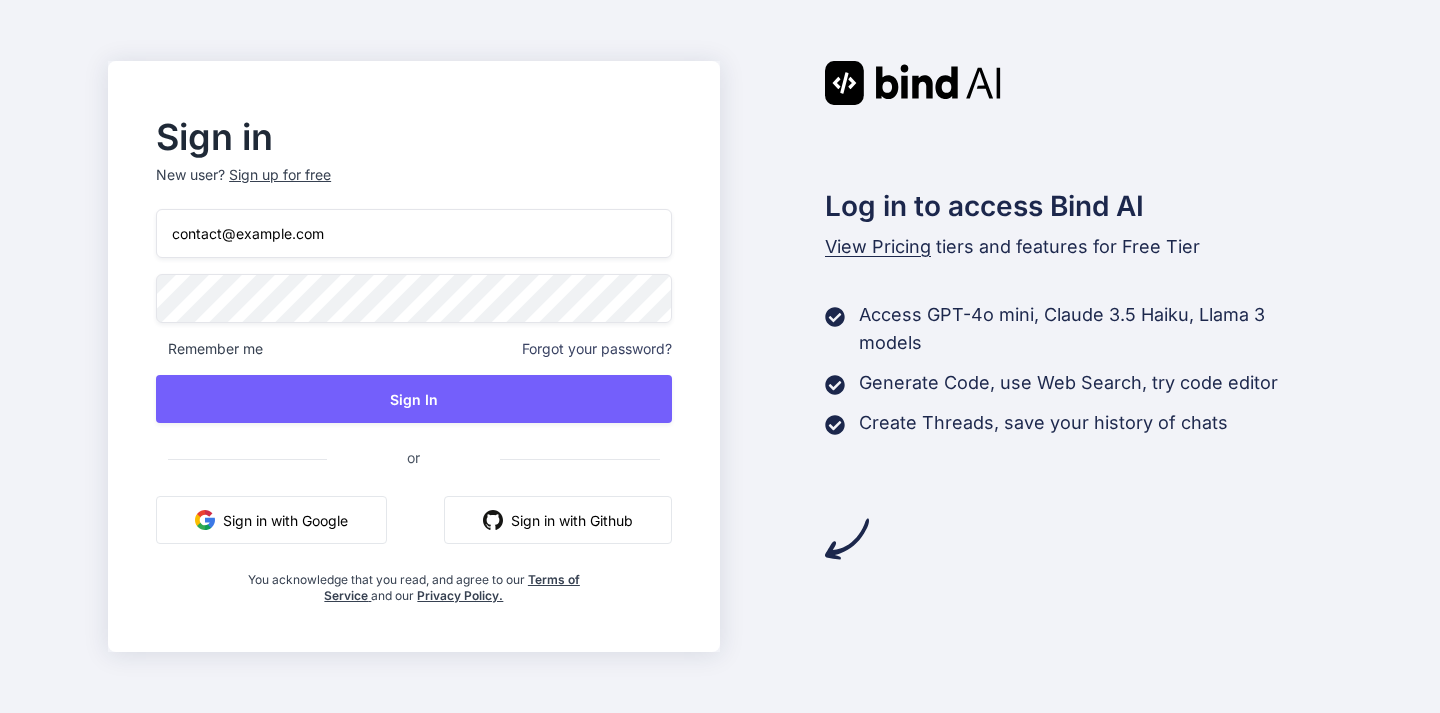 click on "Sign up for free" at bounding box center [280, 175] 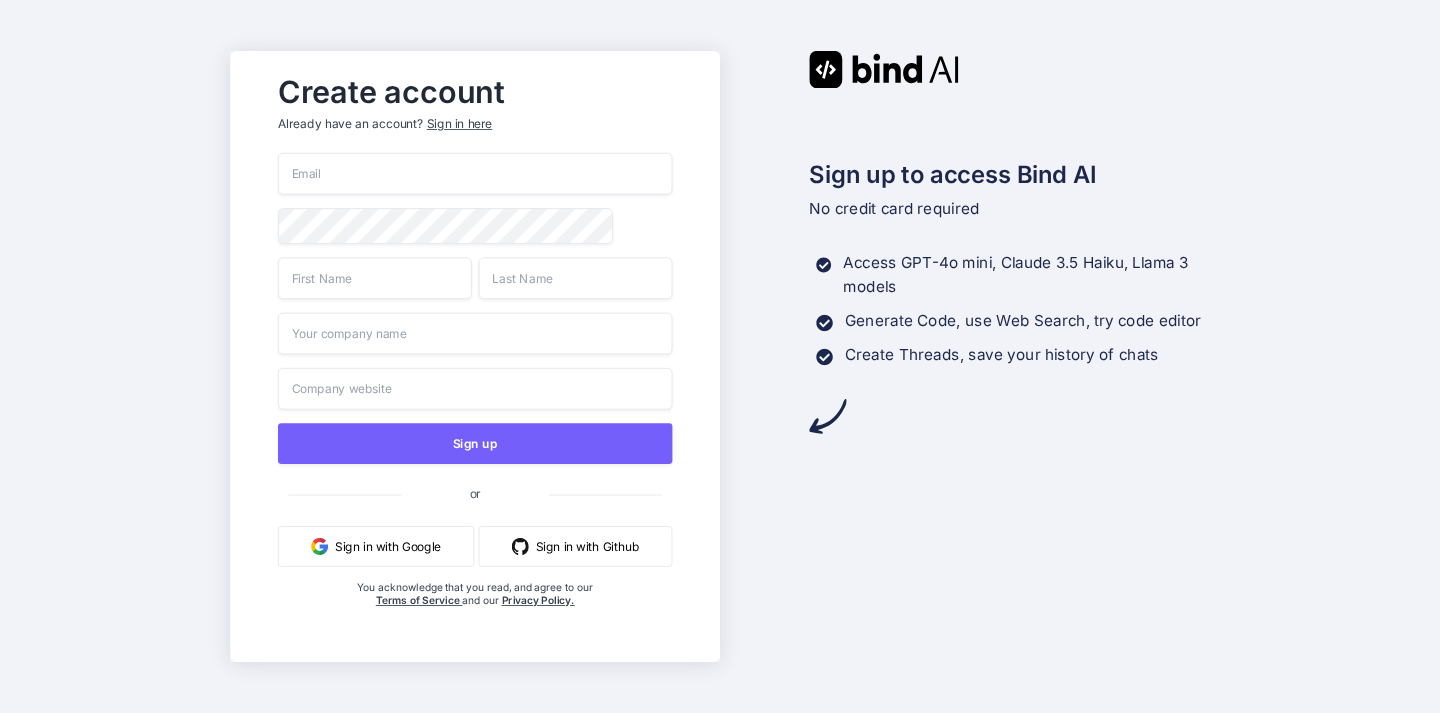 click at bounding box center (475, 174) 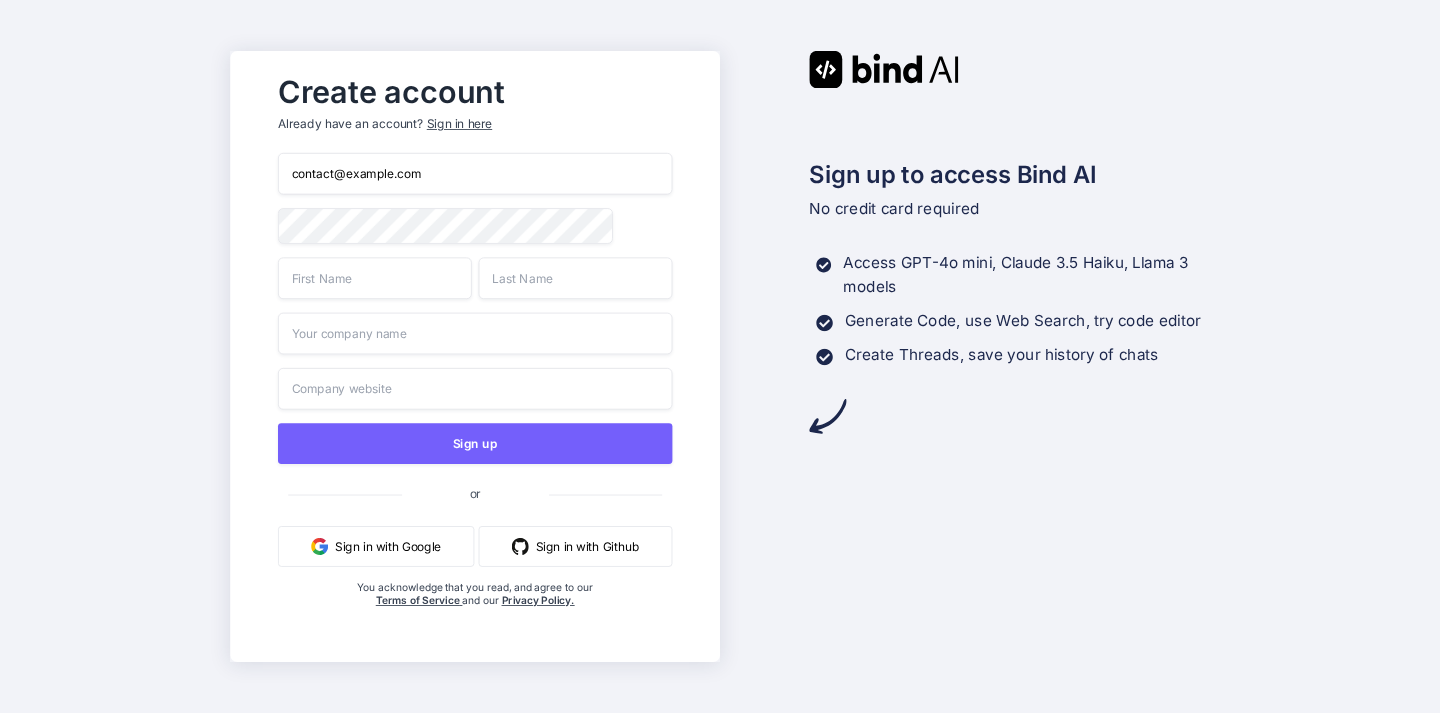 click at bounding box center [375, 278] 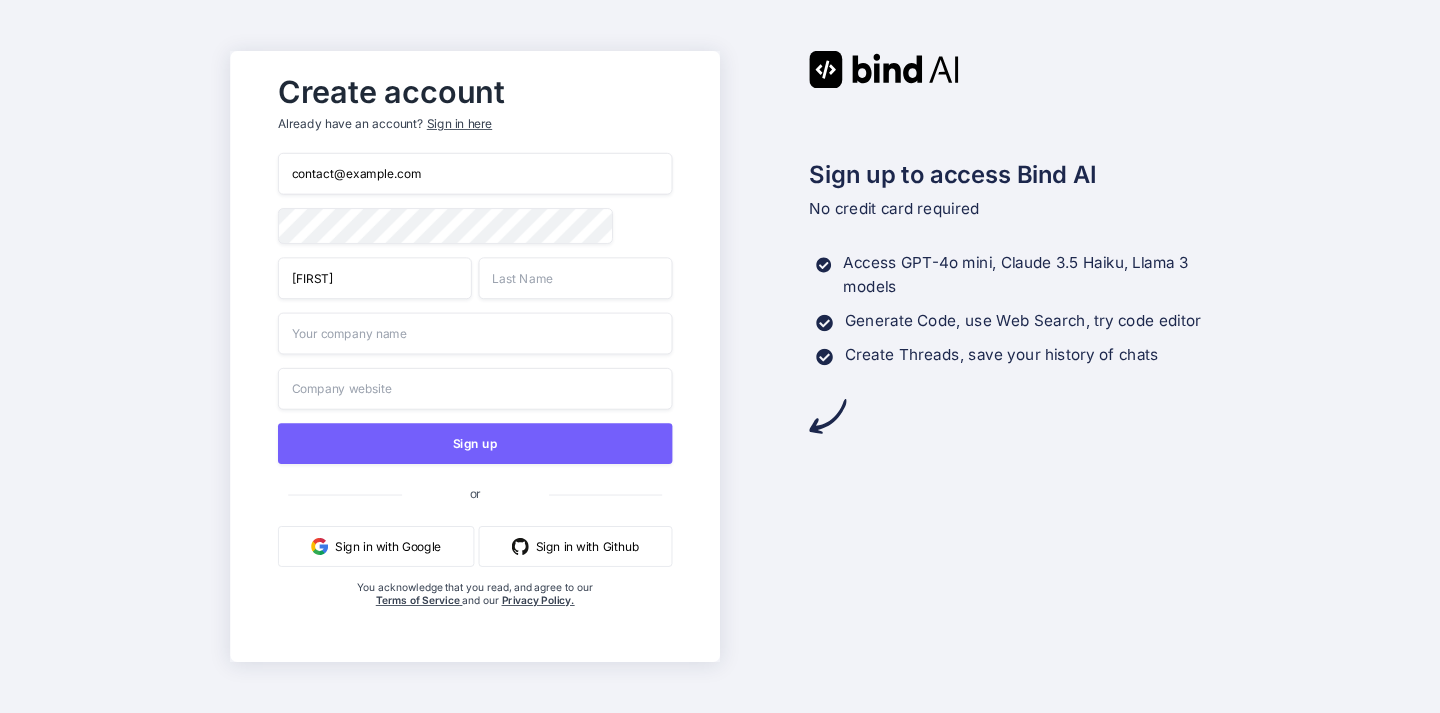 type on "Alfie" 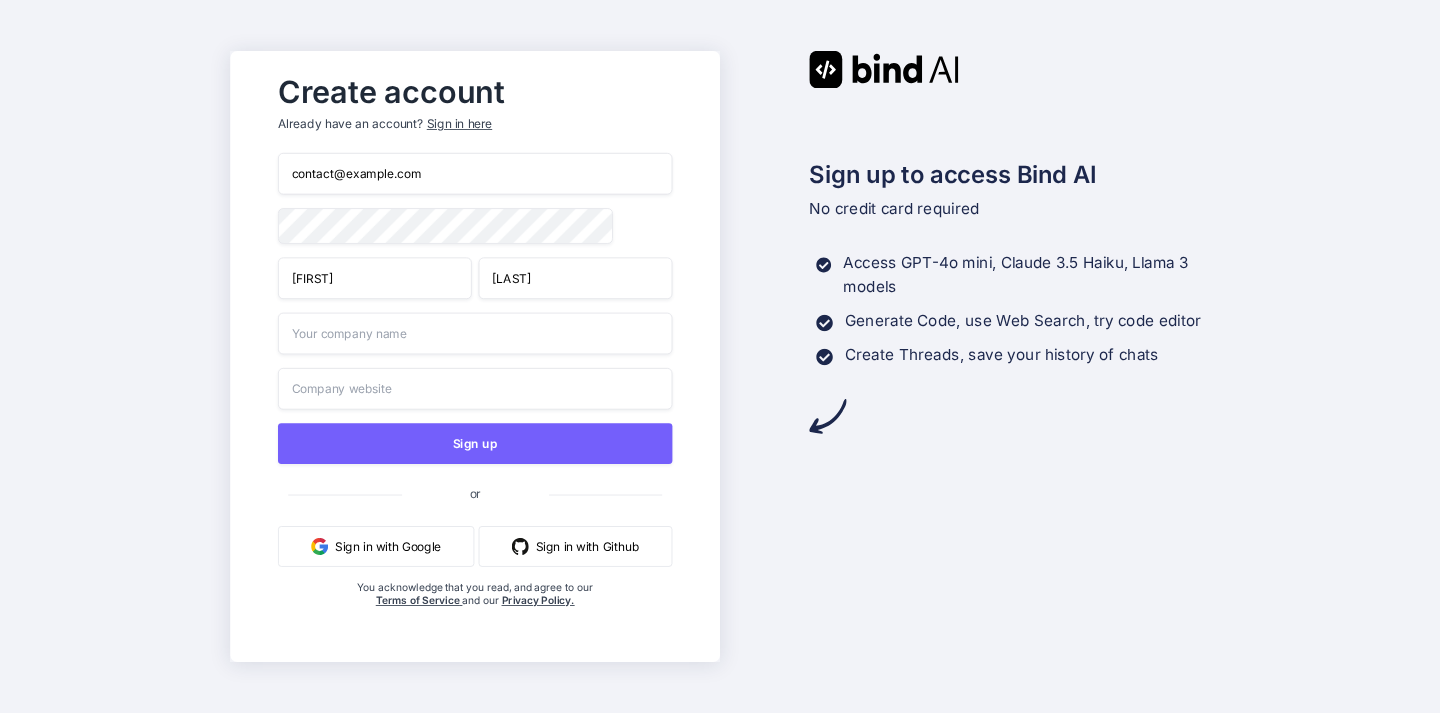 type on "Willson" 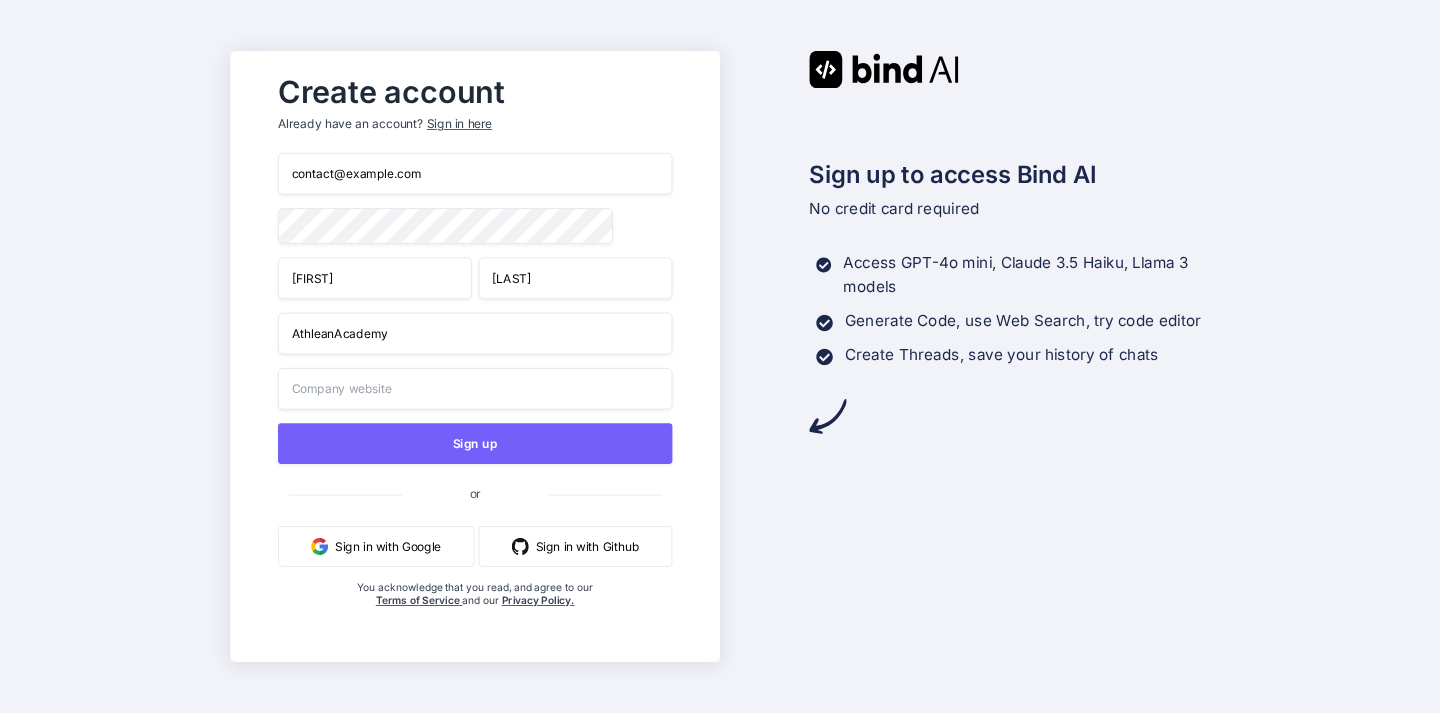 type on "AthleanAcademy" 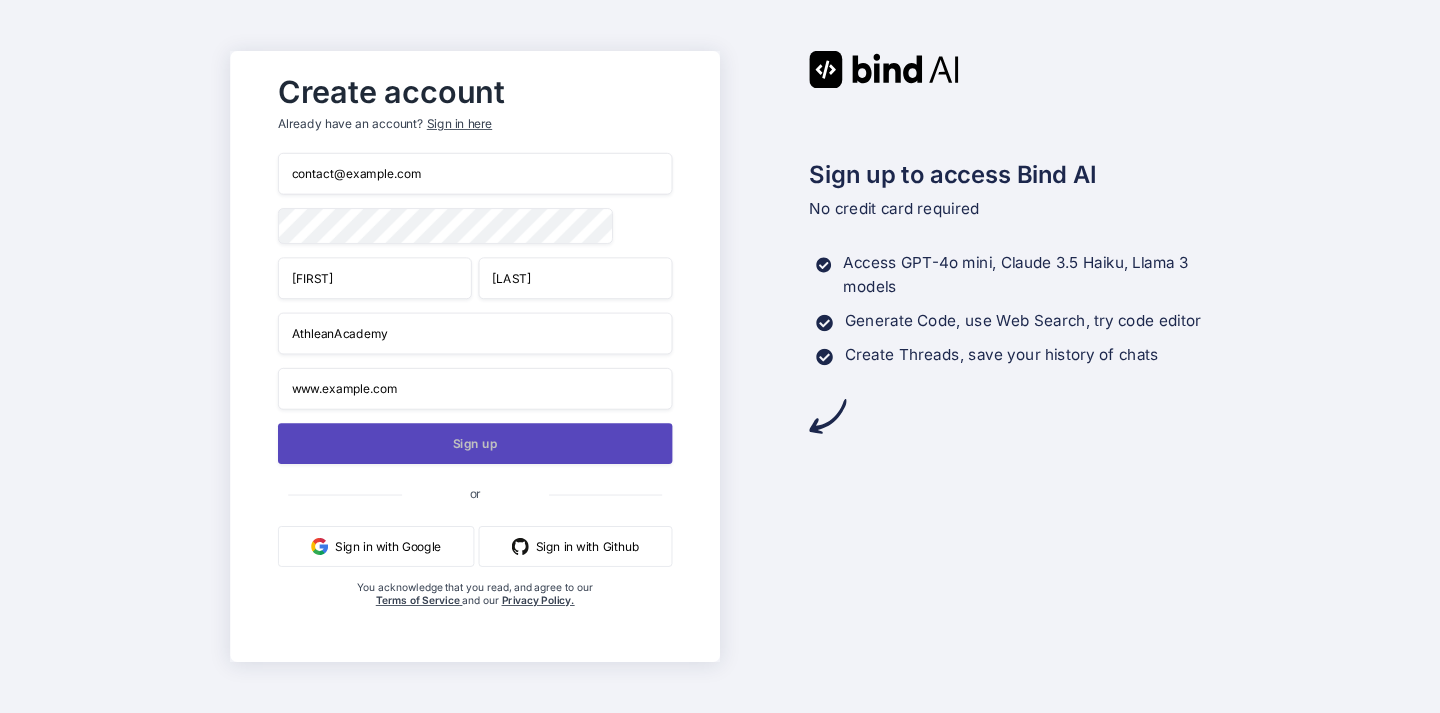 type on "www.athleanacademy.com" 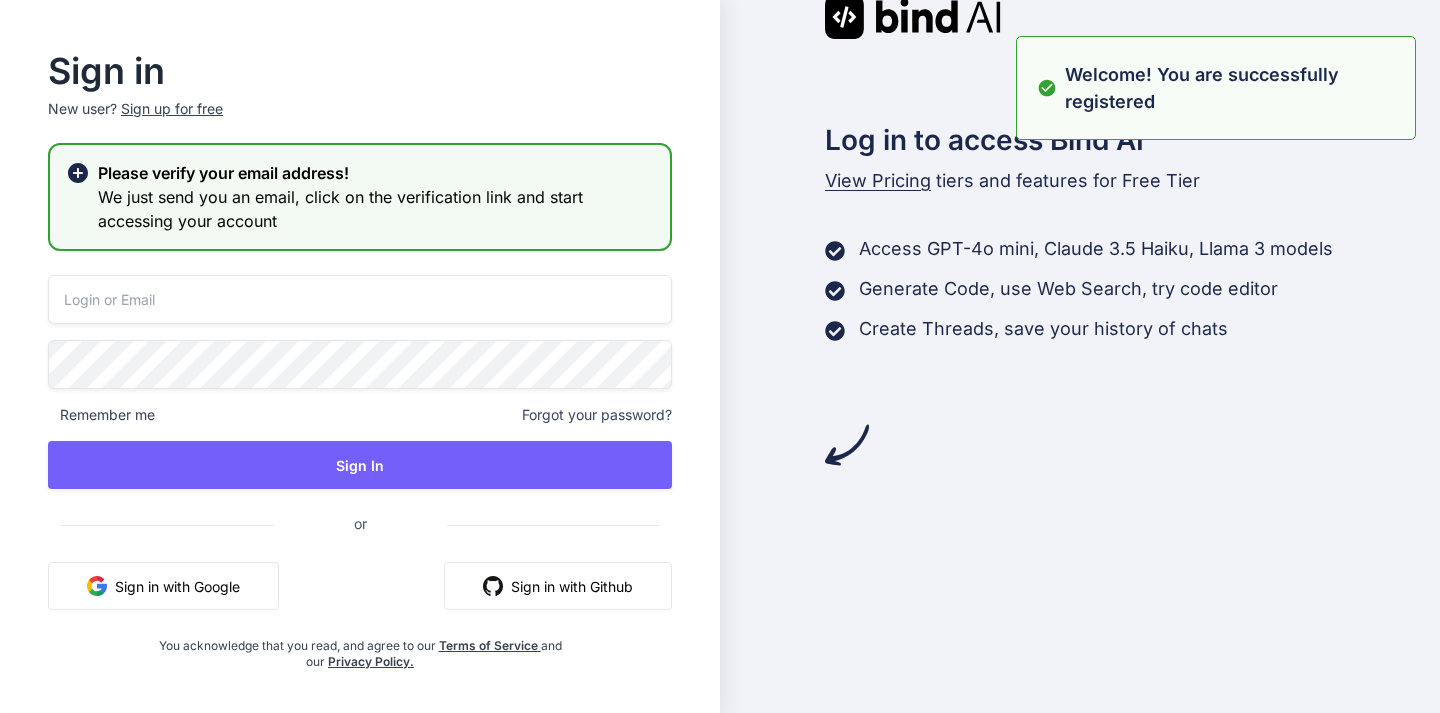 click at bounding box center [360, 299] 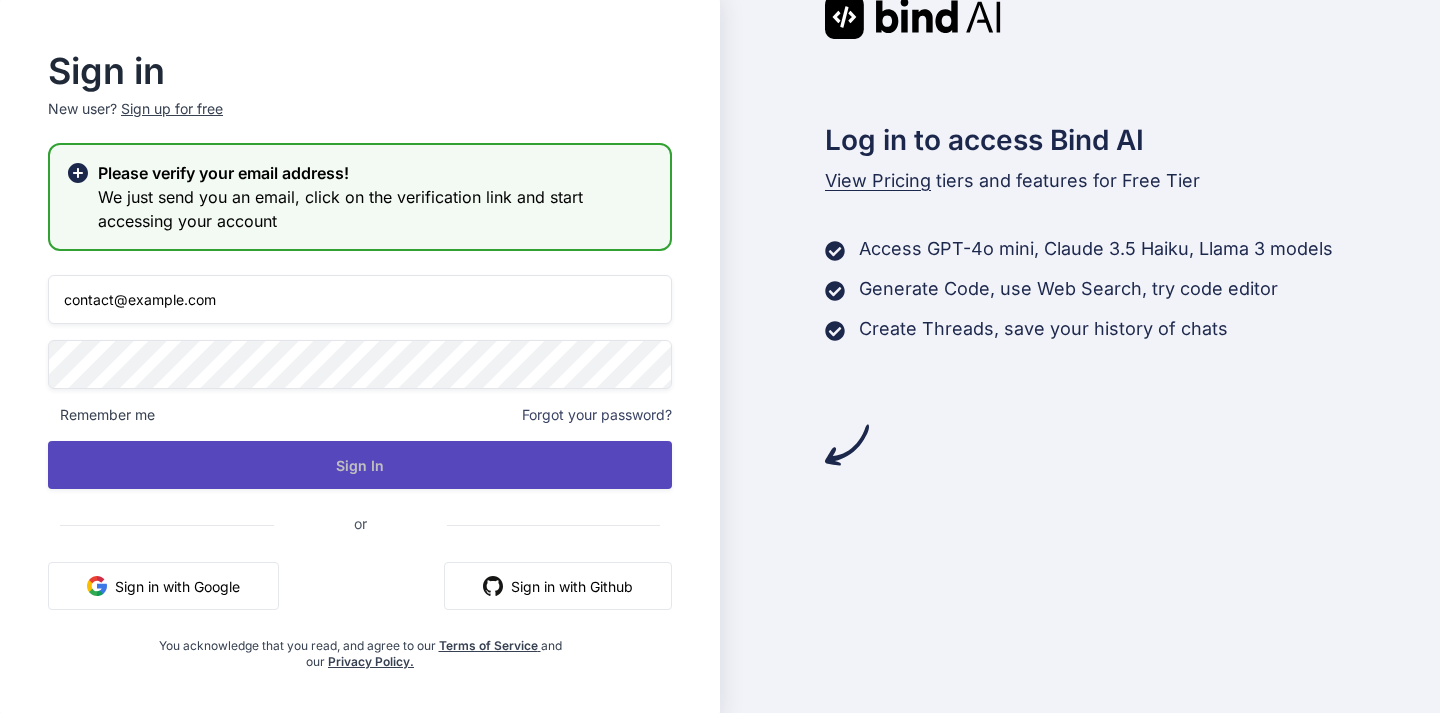 click on "Sign In" at bounding box center (360, 465) 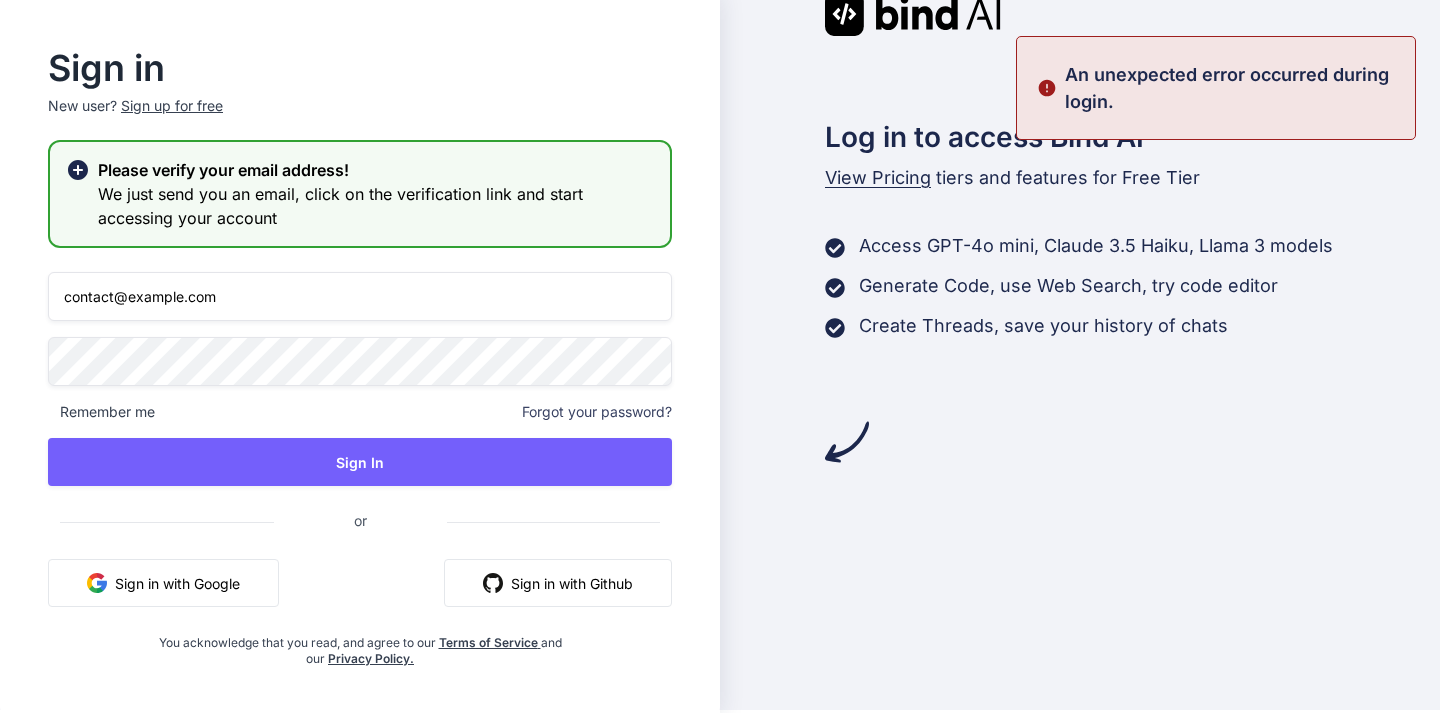 scroll, scrollTop: 0, scrollLeft: 0, axis: both 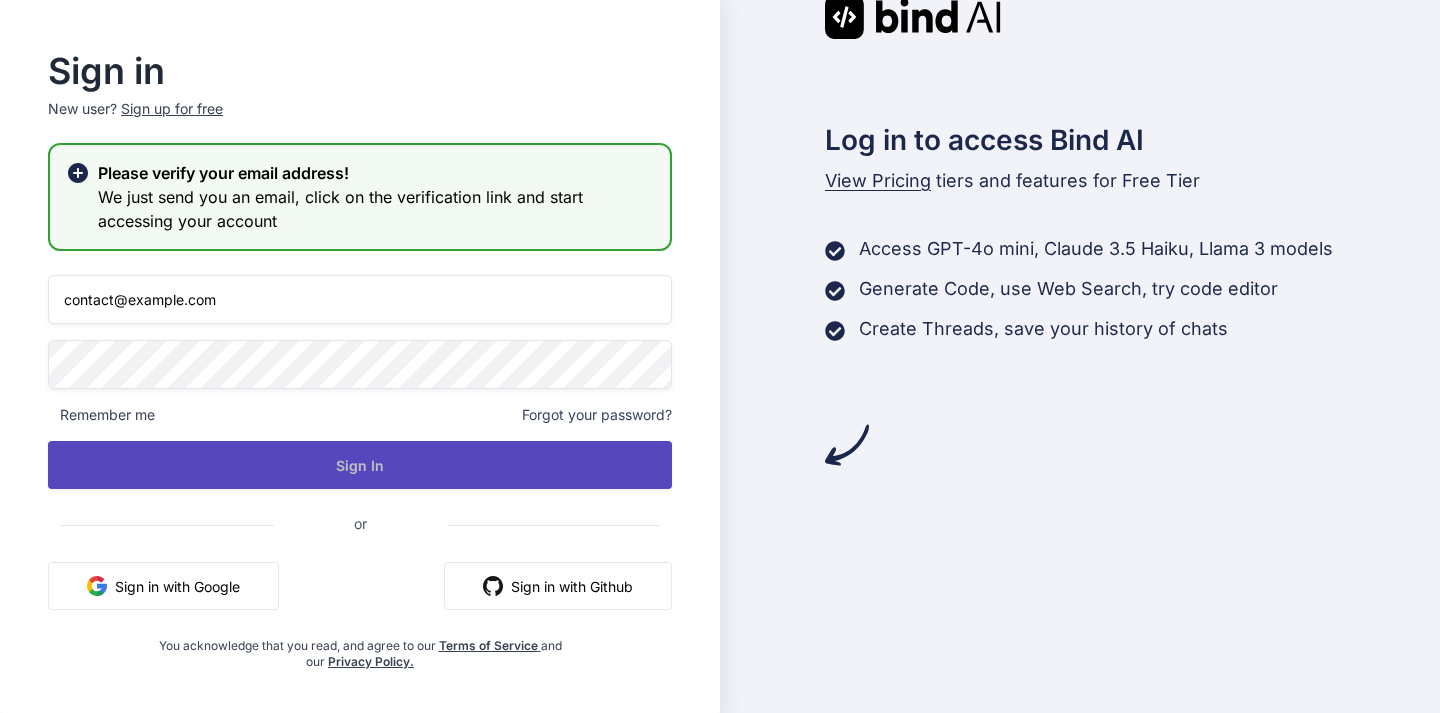 click on "Sign In" at bounding box center [360, 465] 